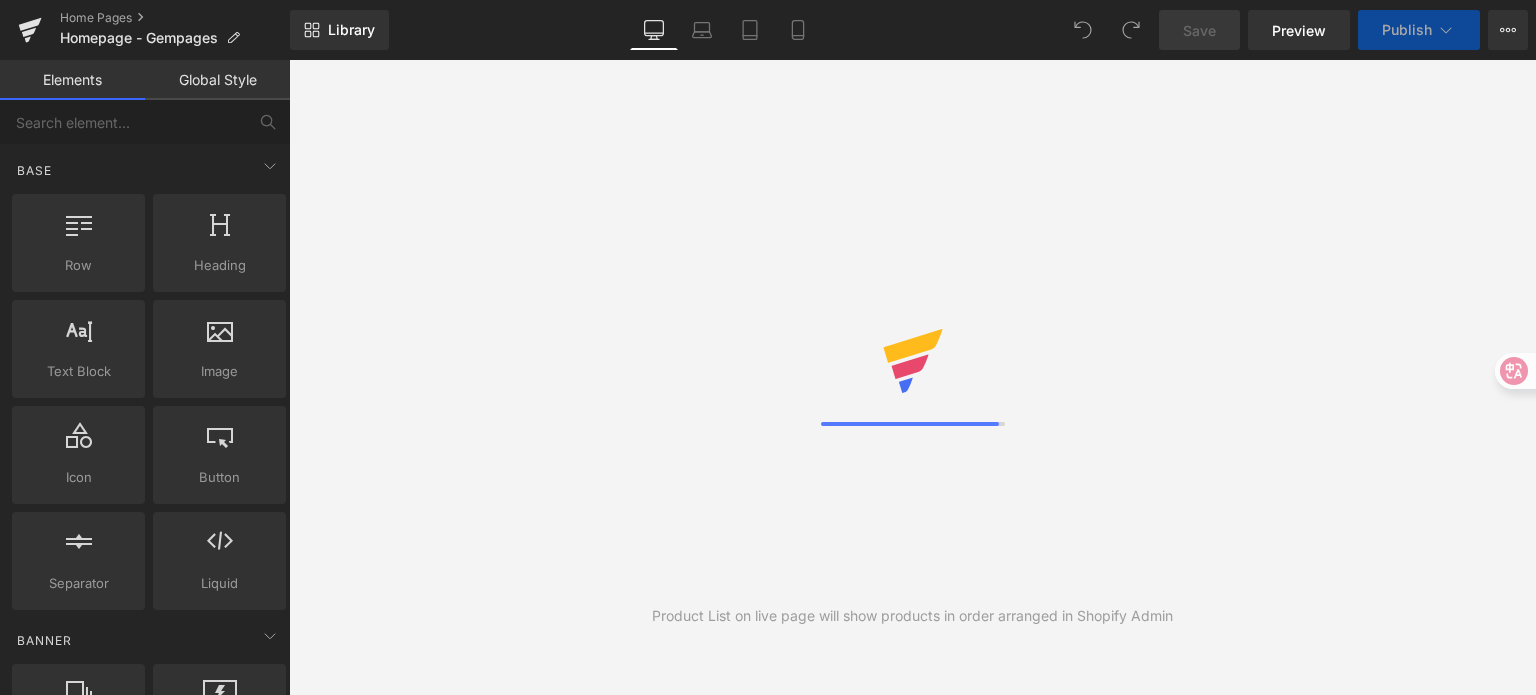 scroll, scrollTop: 0, scrollLeft: 0, axis: both 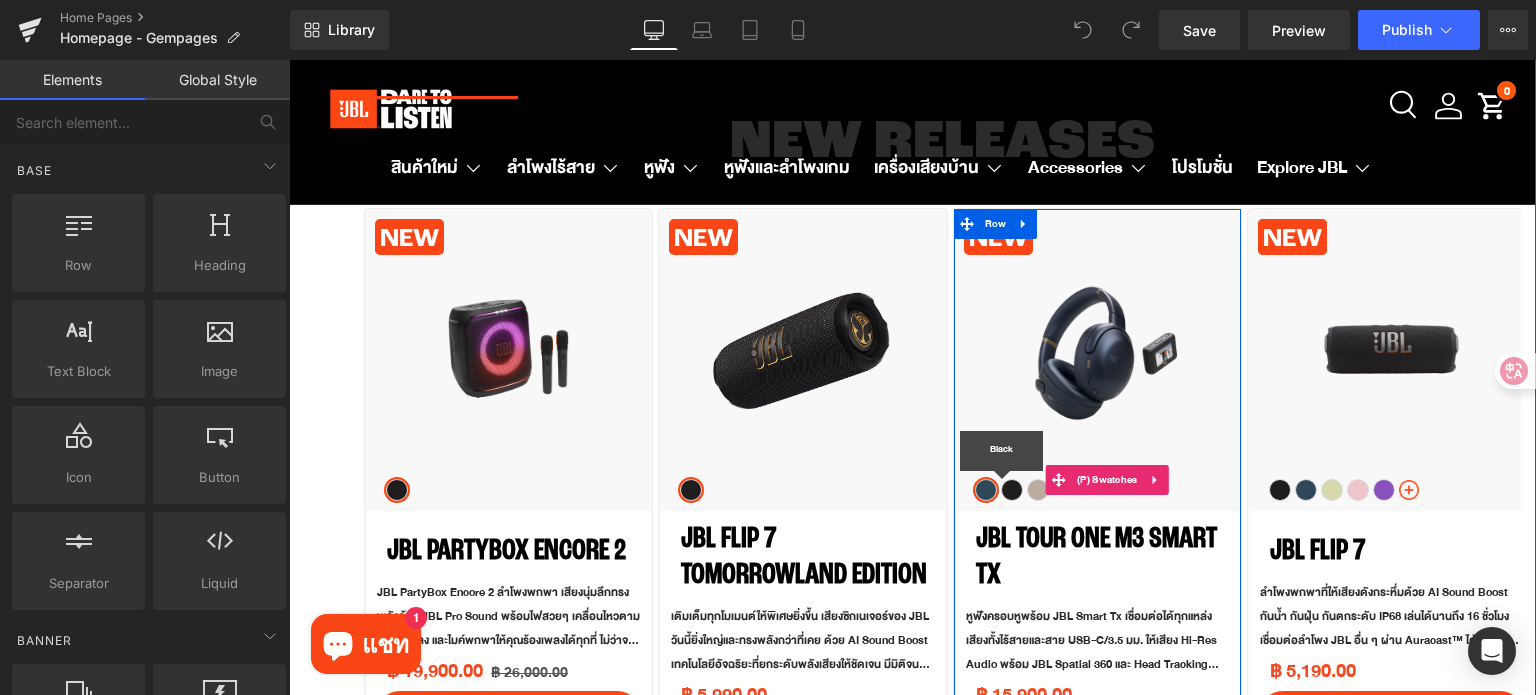 click on "Black" at bounding box center (1012, 490) 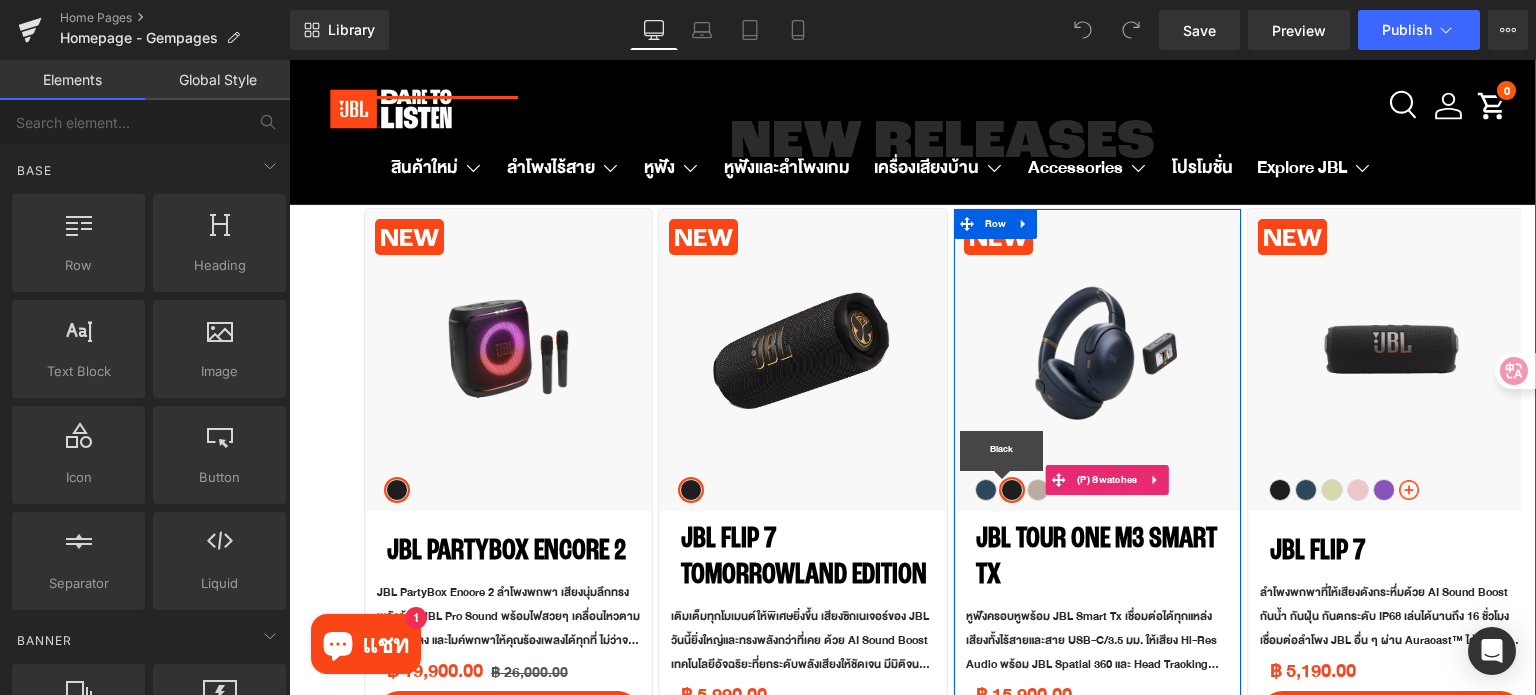 click on "Black" at bounding box center (1012, 490) 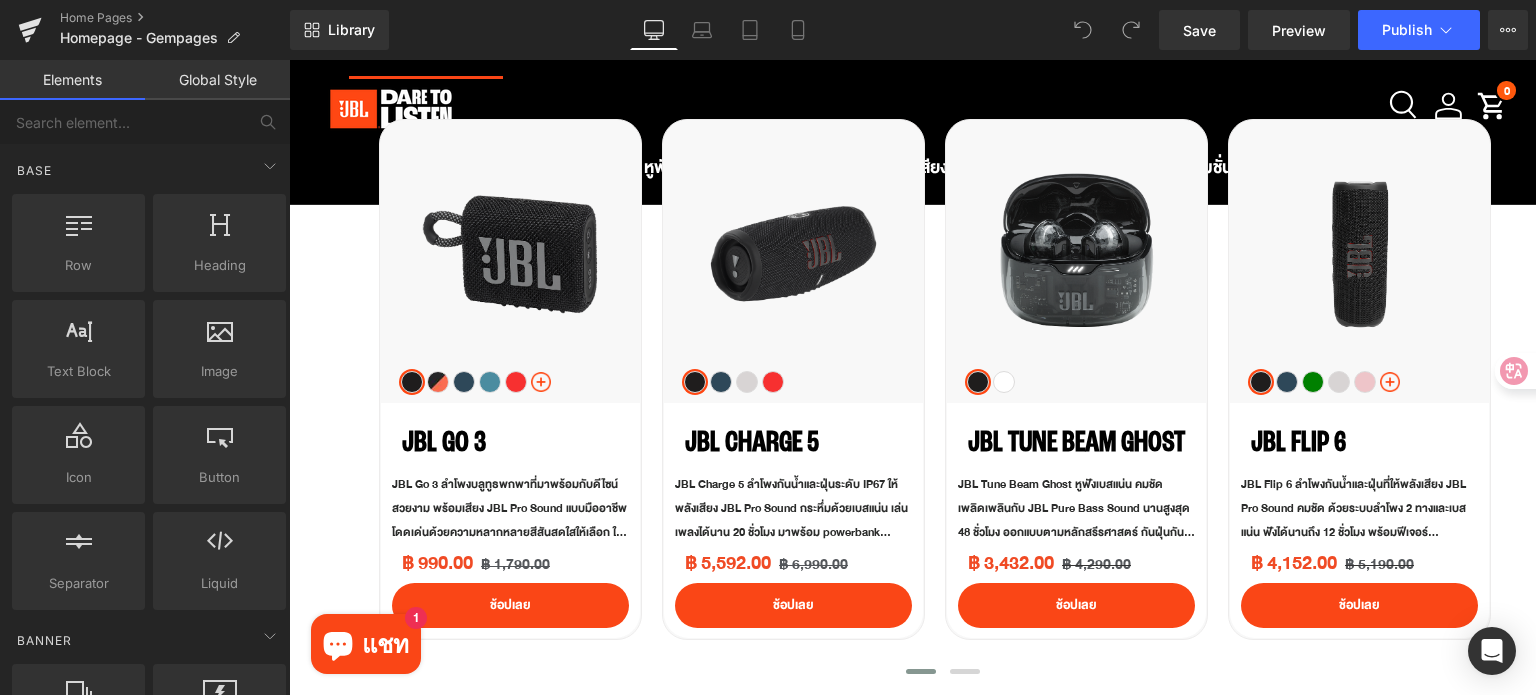 scroll, scrollTop: 2119, scrollLeft: 0, axis: vertical 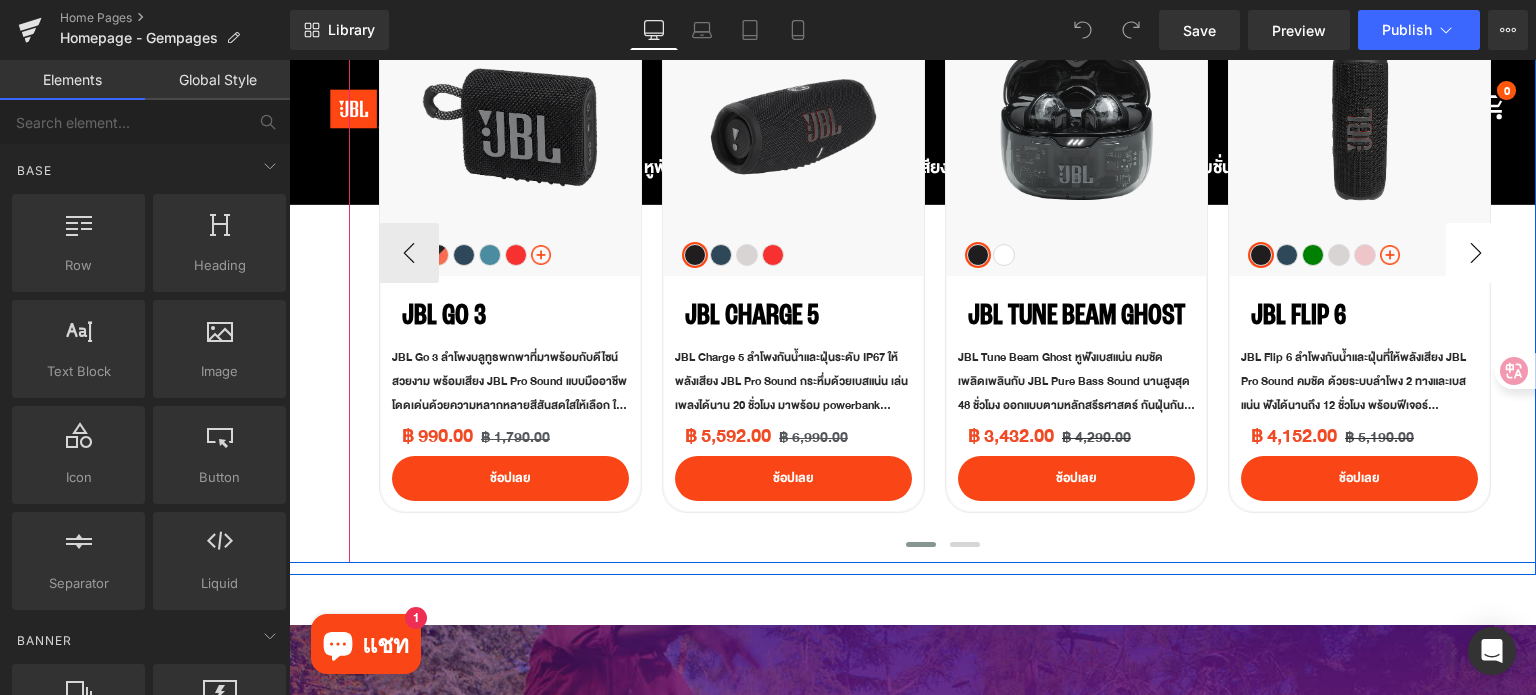click on "›" at bounding box center (1476, 253) 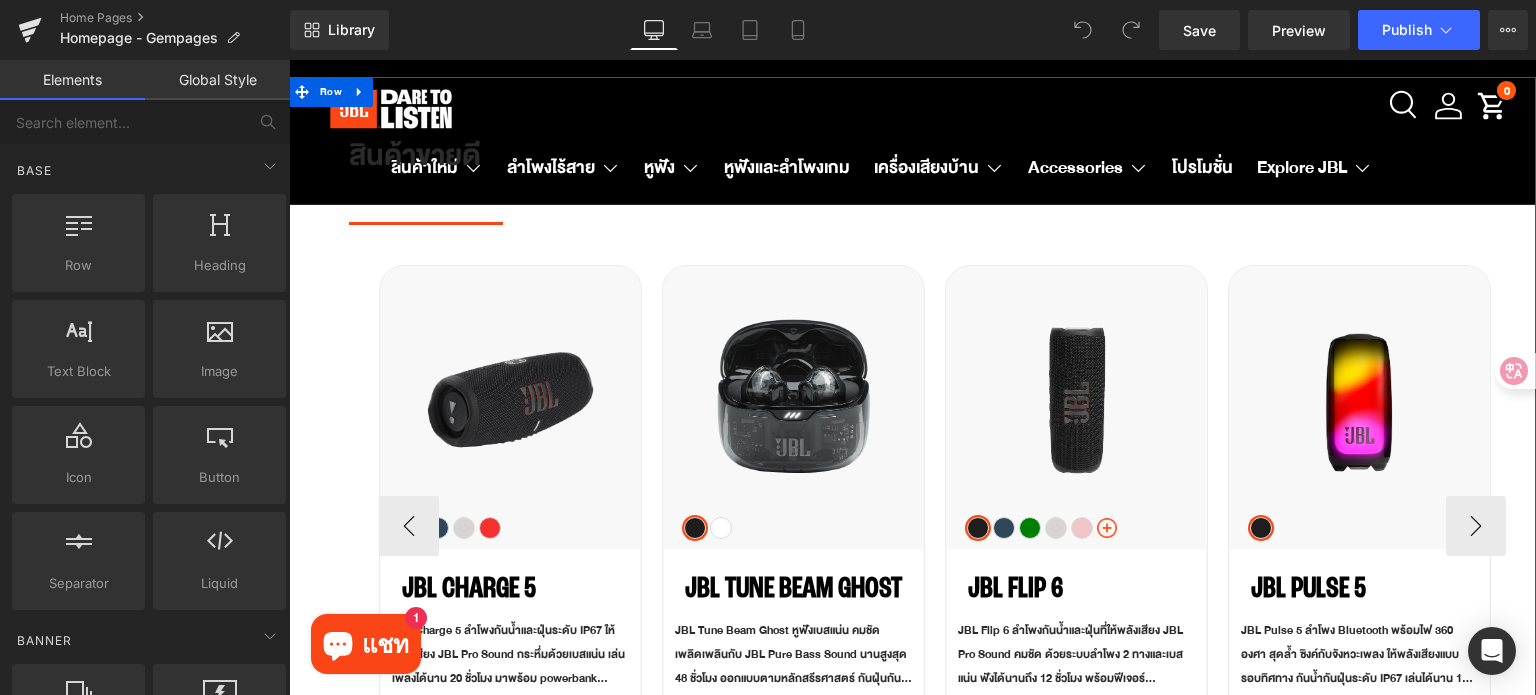 scroll, scrollTop: 1819, scrollLeft: 0, axis: vertical 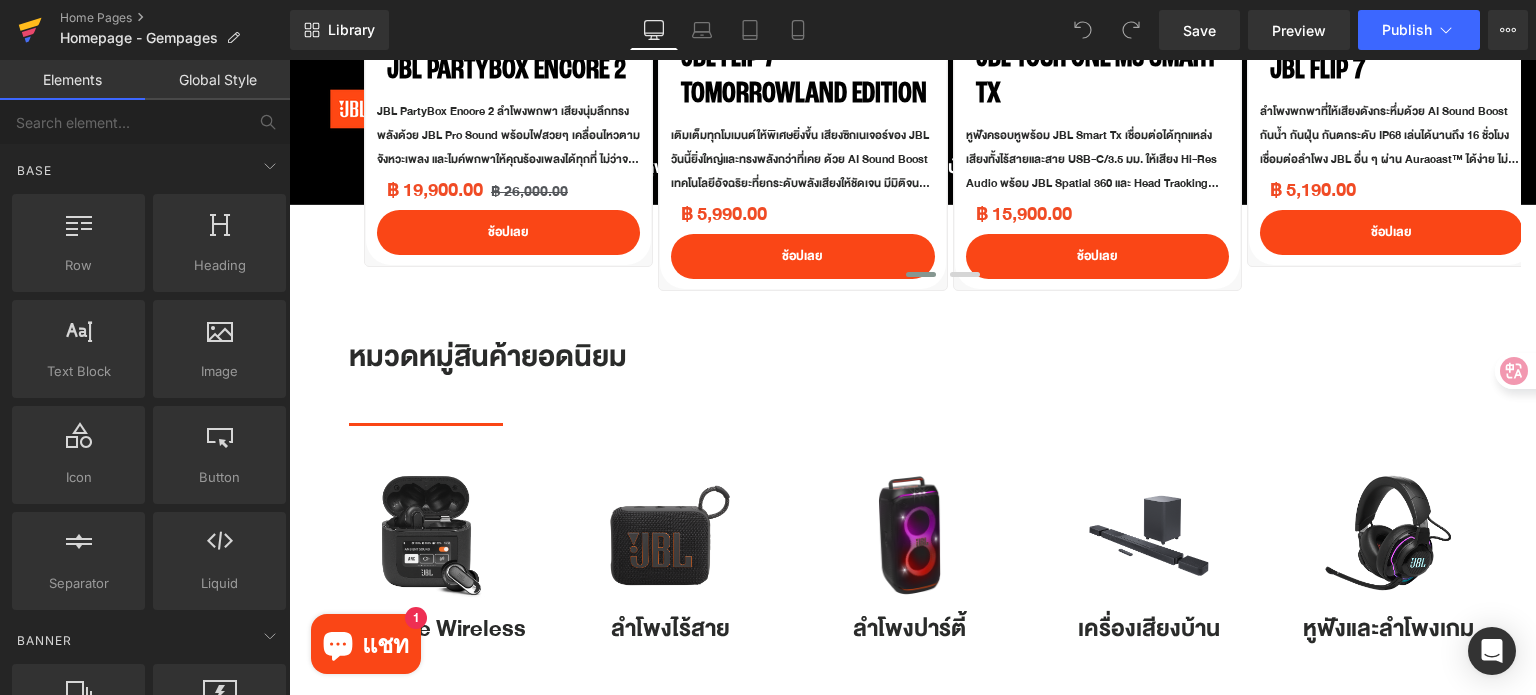 click 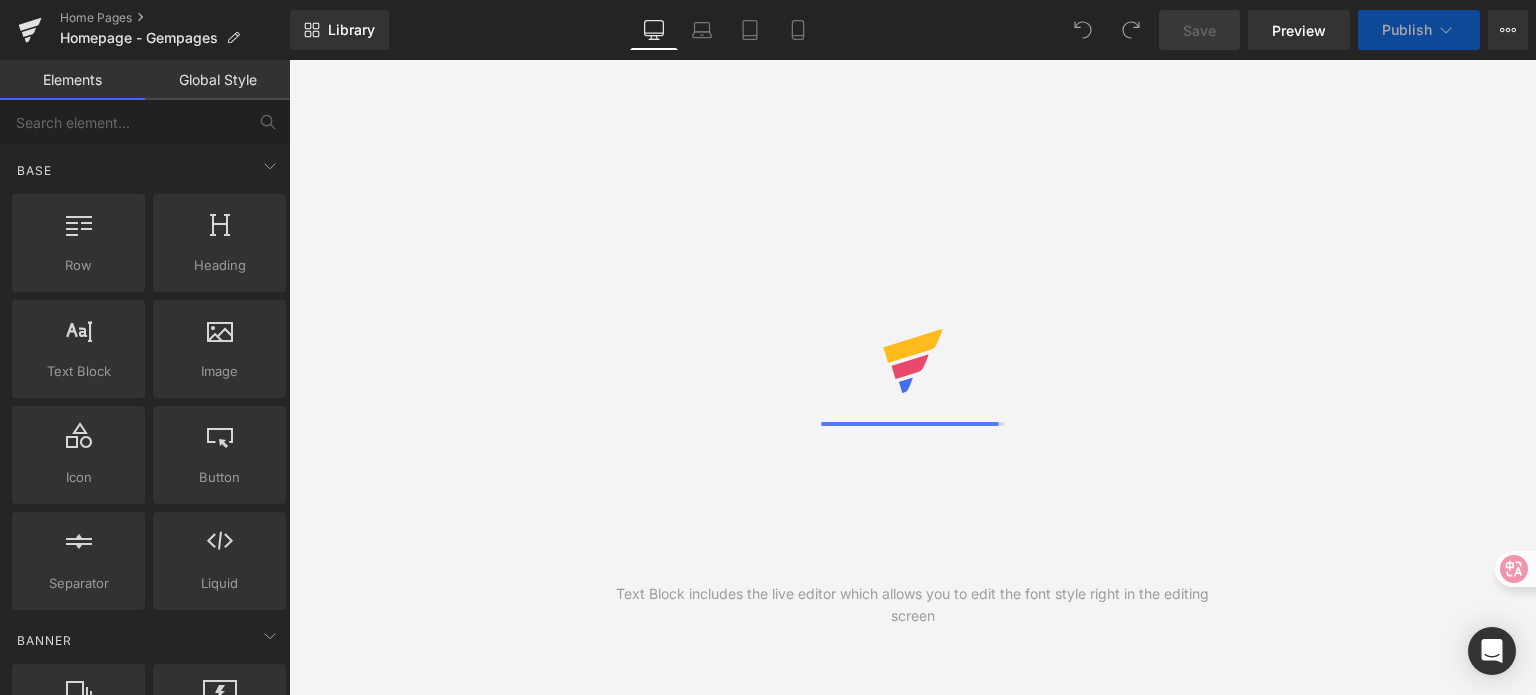 scroll, scrollTop: 0, scrollLeft: 0, axis: both 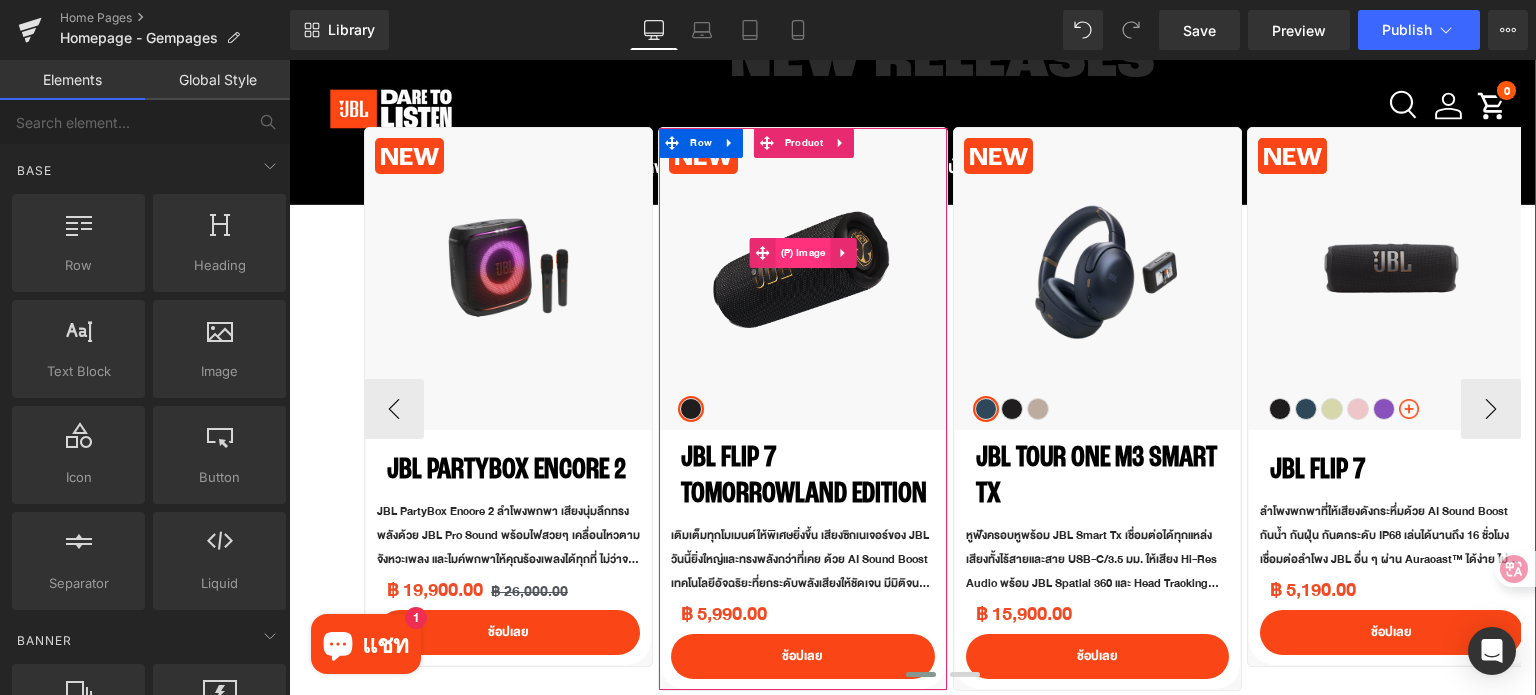 click on "(P) Image" at bounding box center (803, 253) 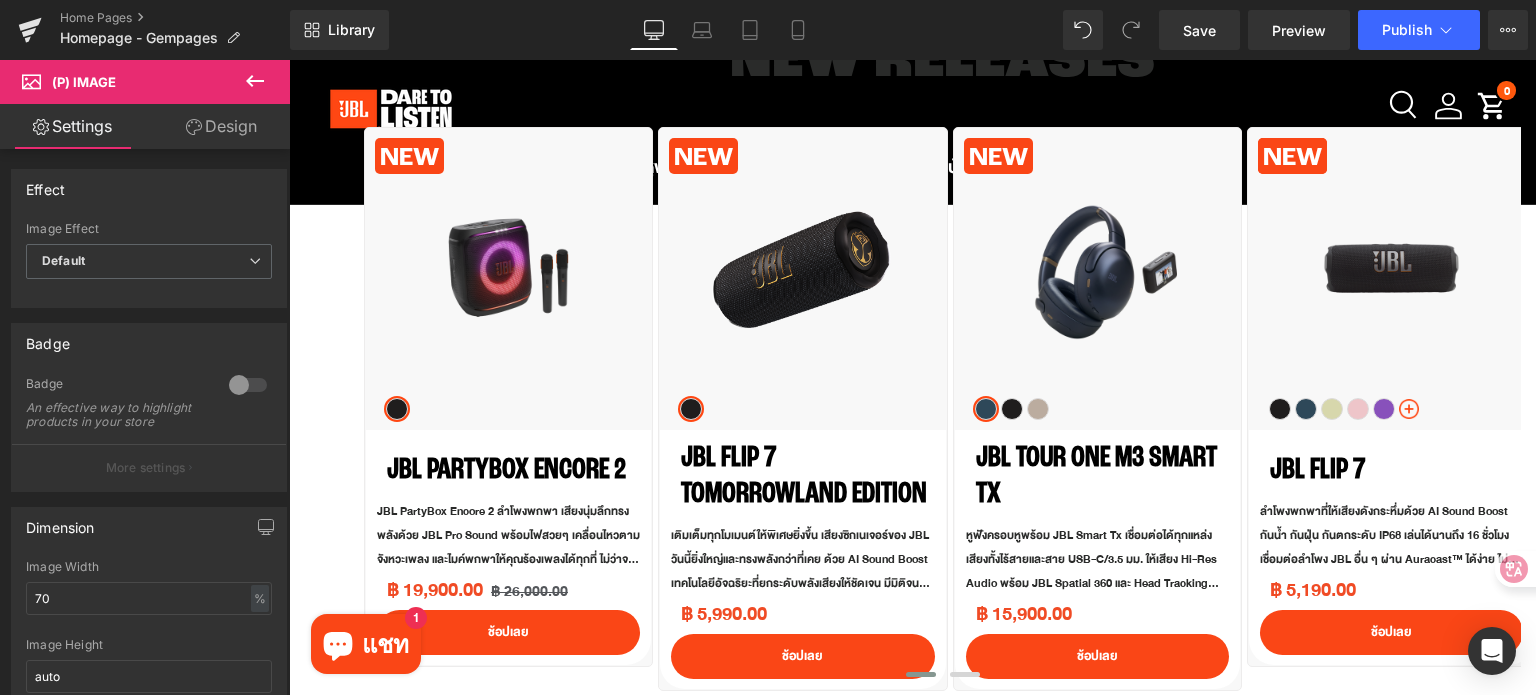click on "Design" at bounding box center [221, 126] 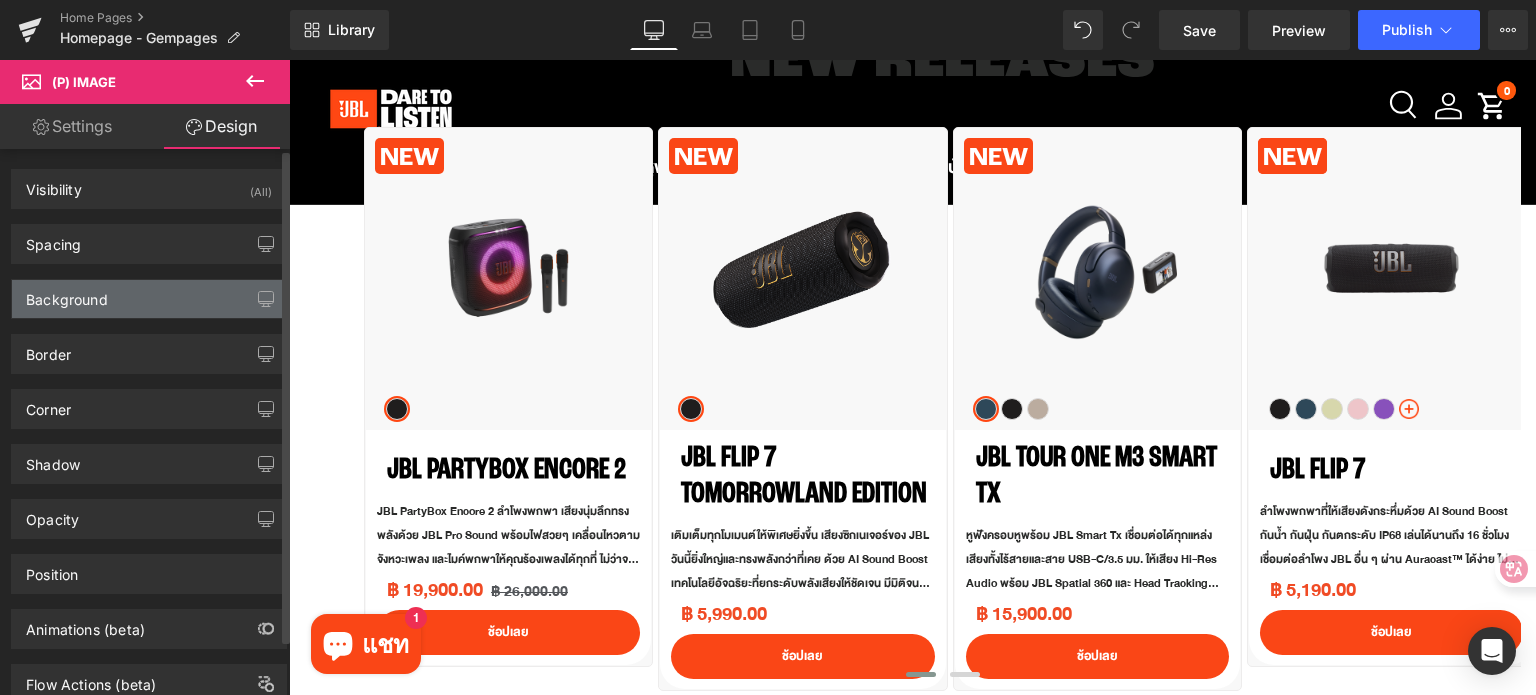 click on "Background" at bounding box center (149, 299) 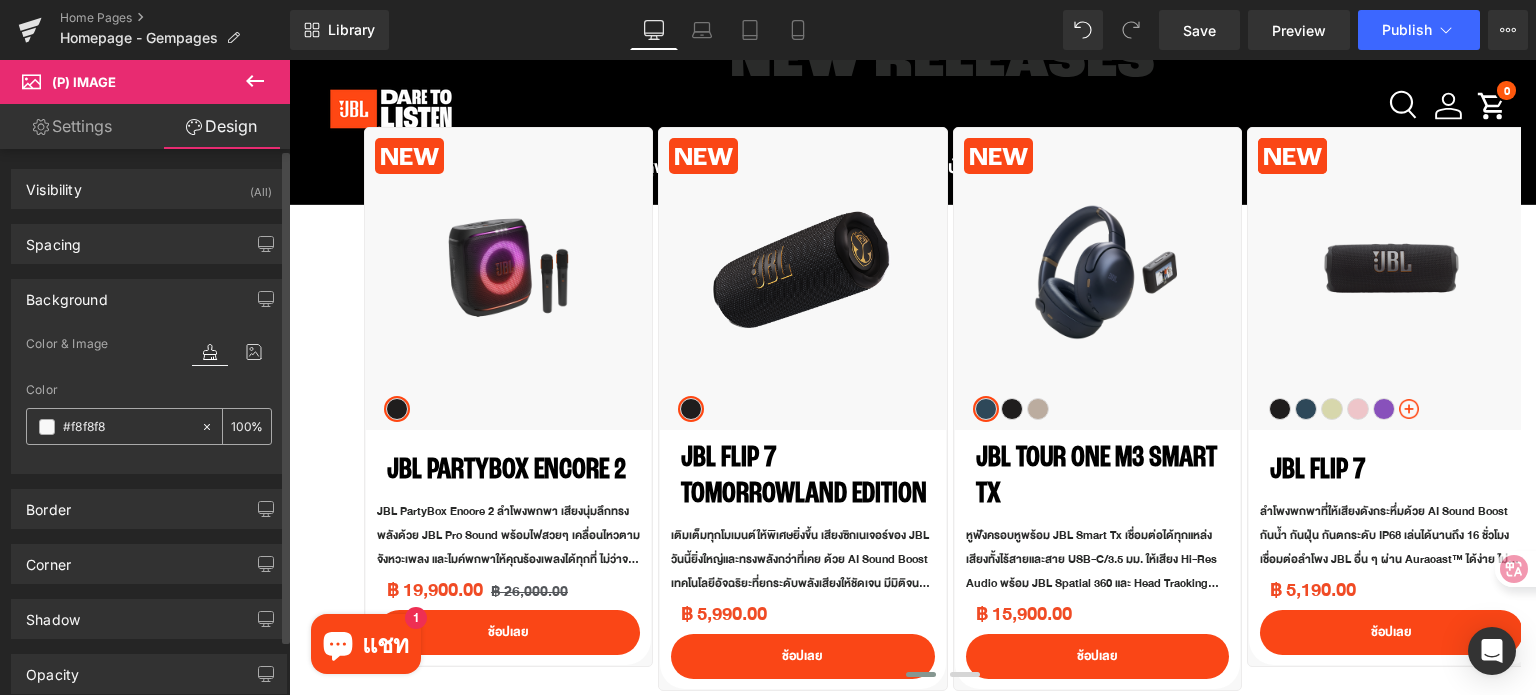 click 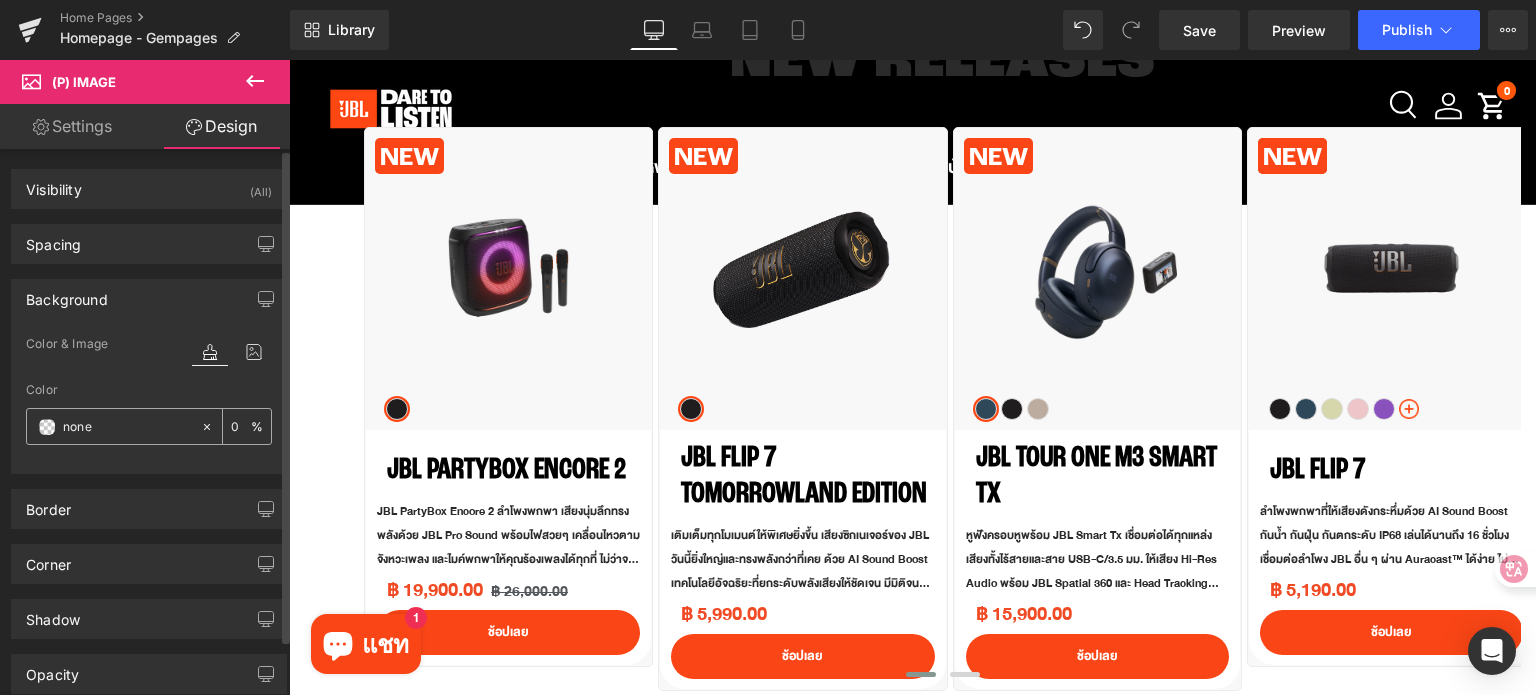 click at bounding box center [127, 427] 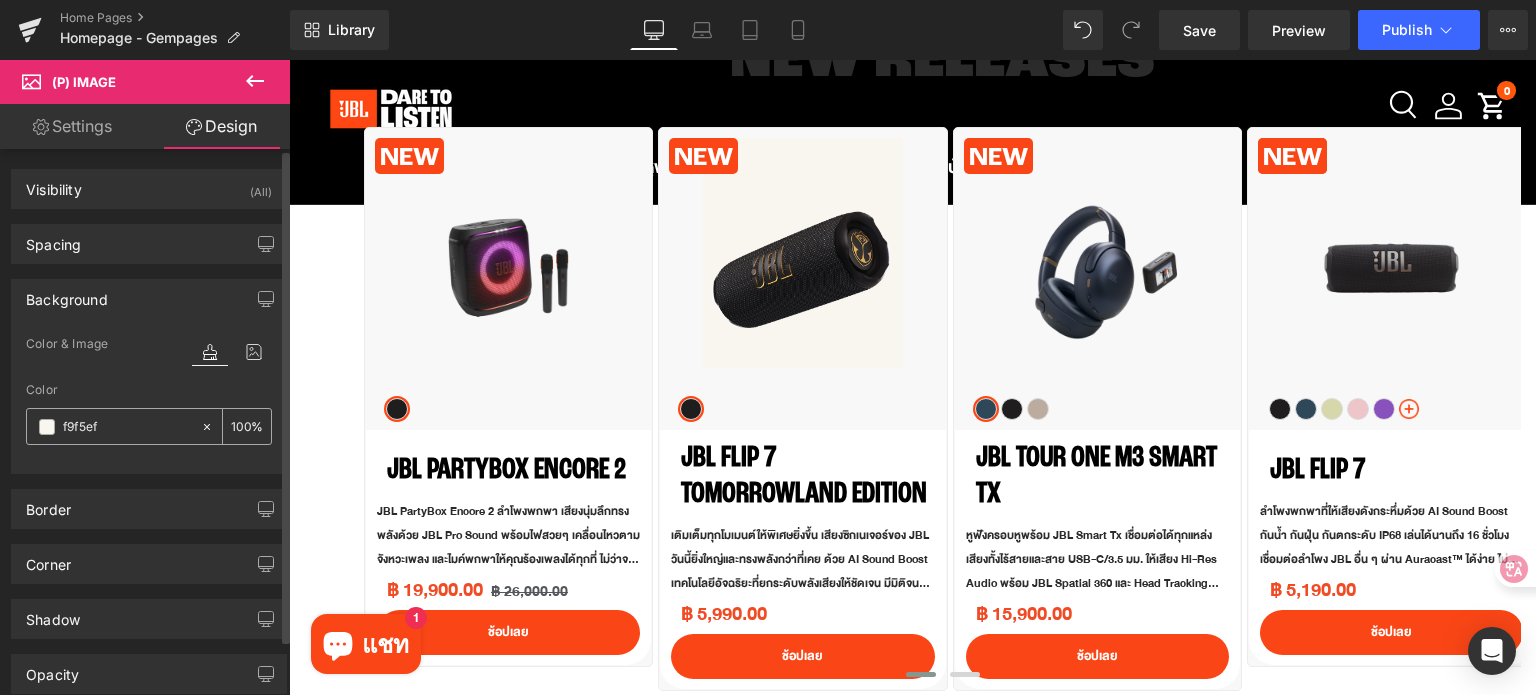 type on "f9f5ef" 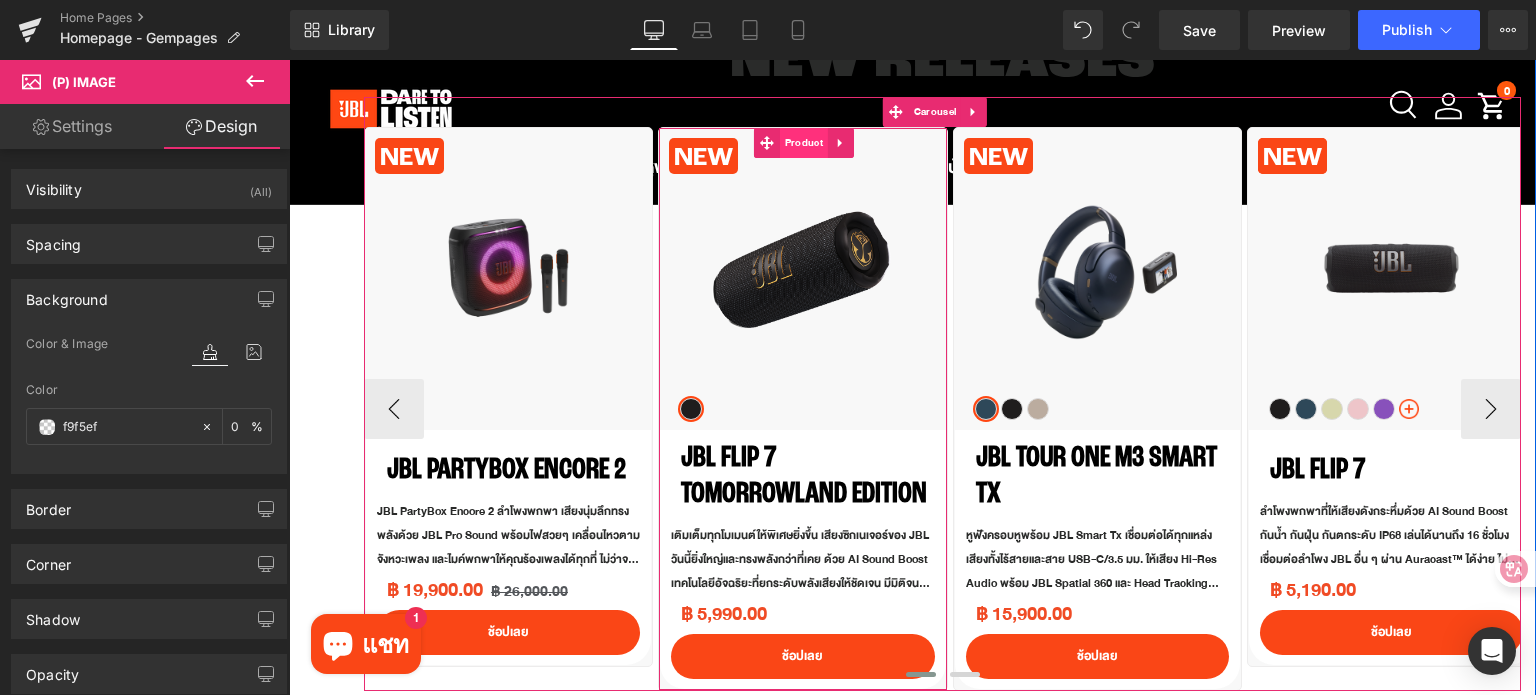 click on "Product" at bounding box center [804, 143] 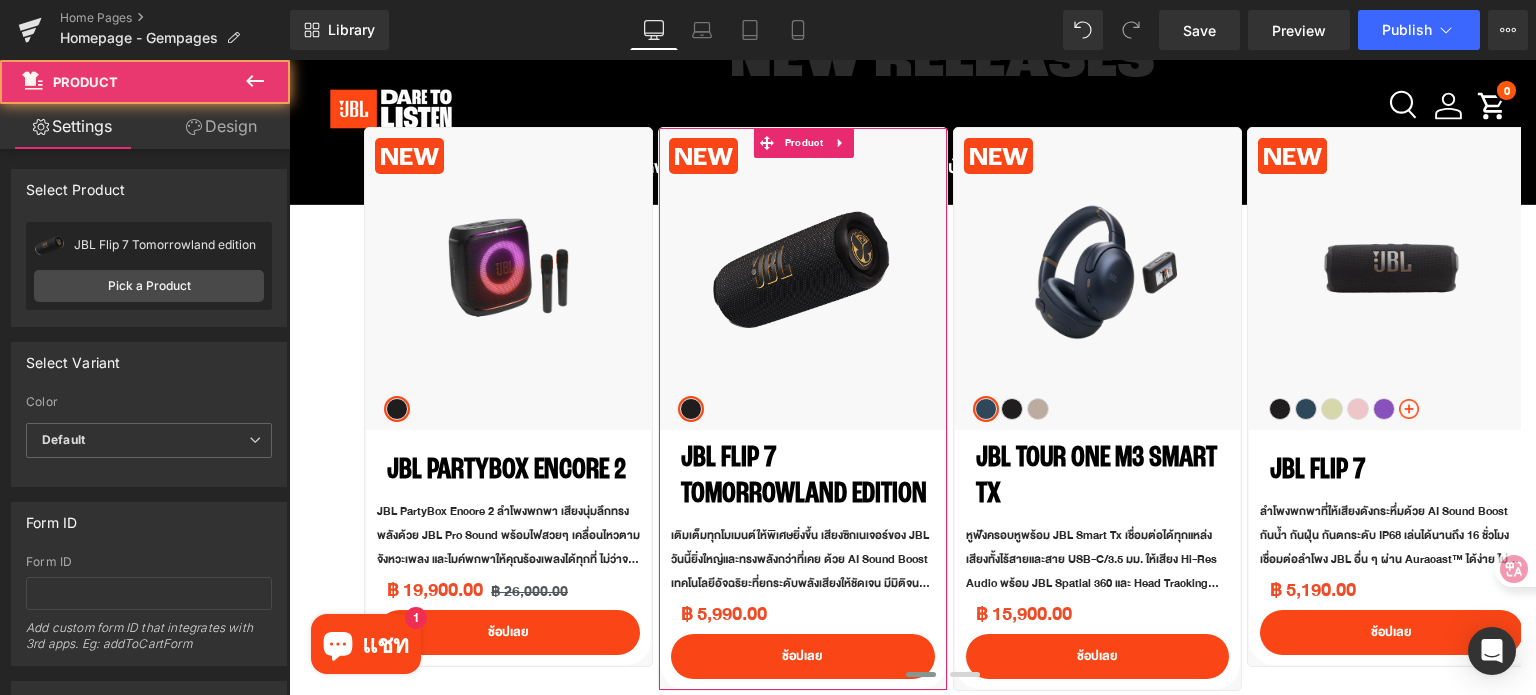 click on "Design" at bounding box center [221, 126] 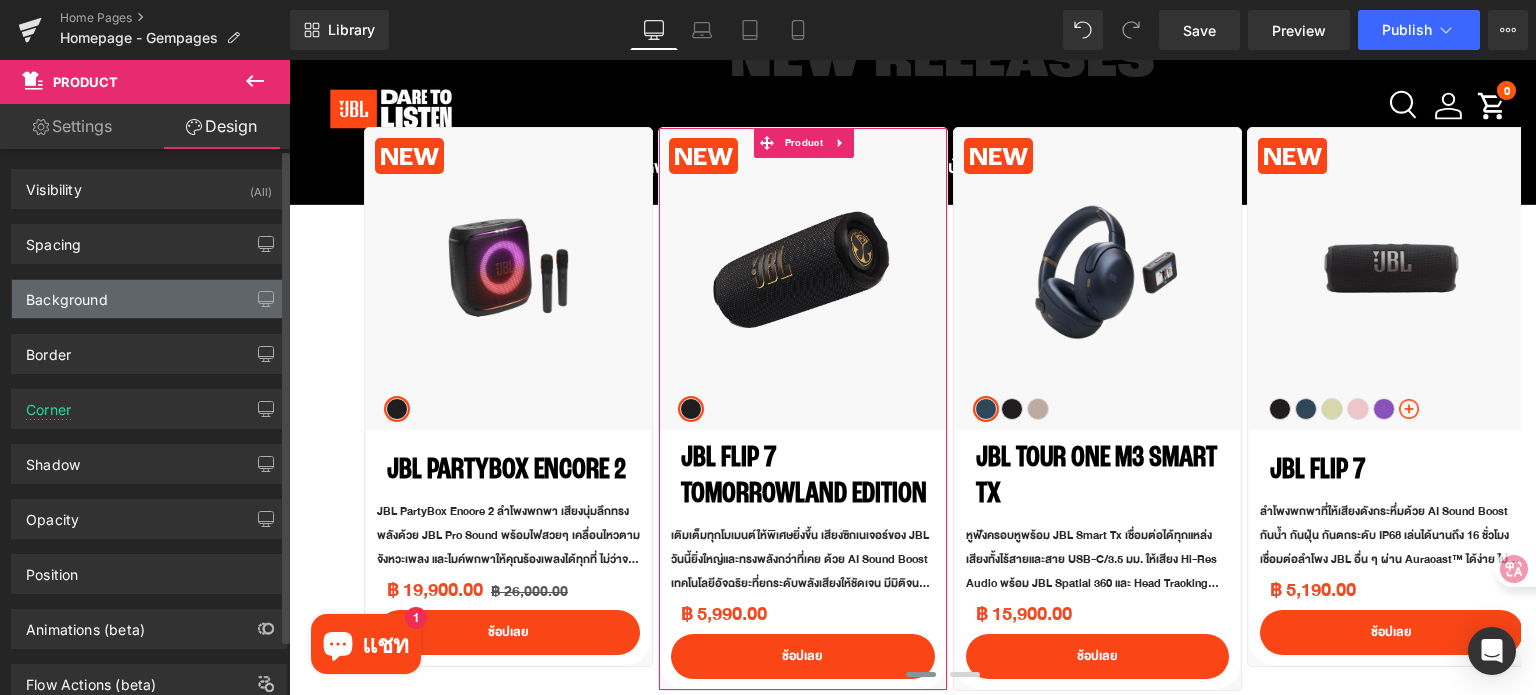 click on "Background" at bounding box center [67, 294] 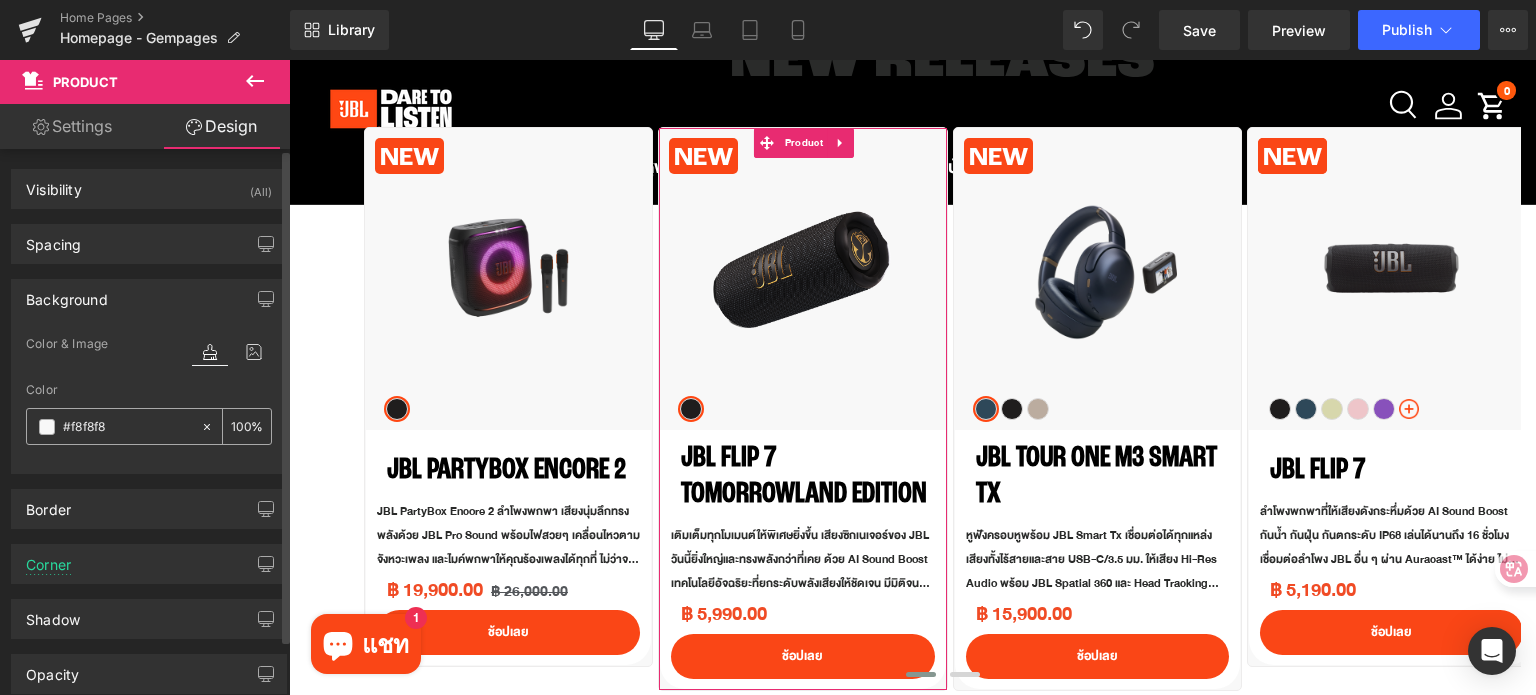 click at bounding box center [127, 427] 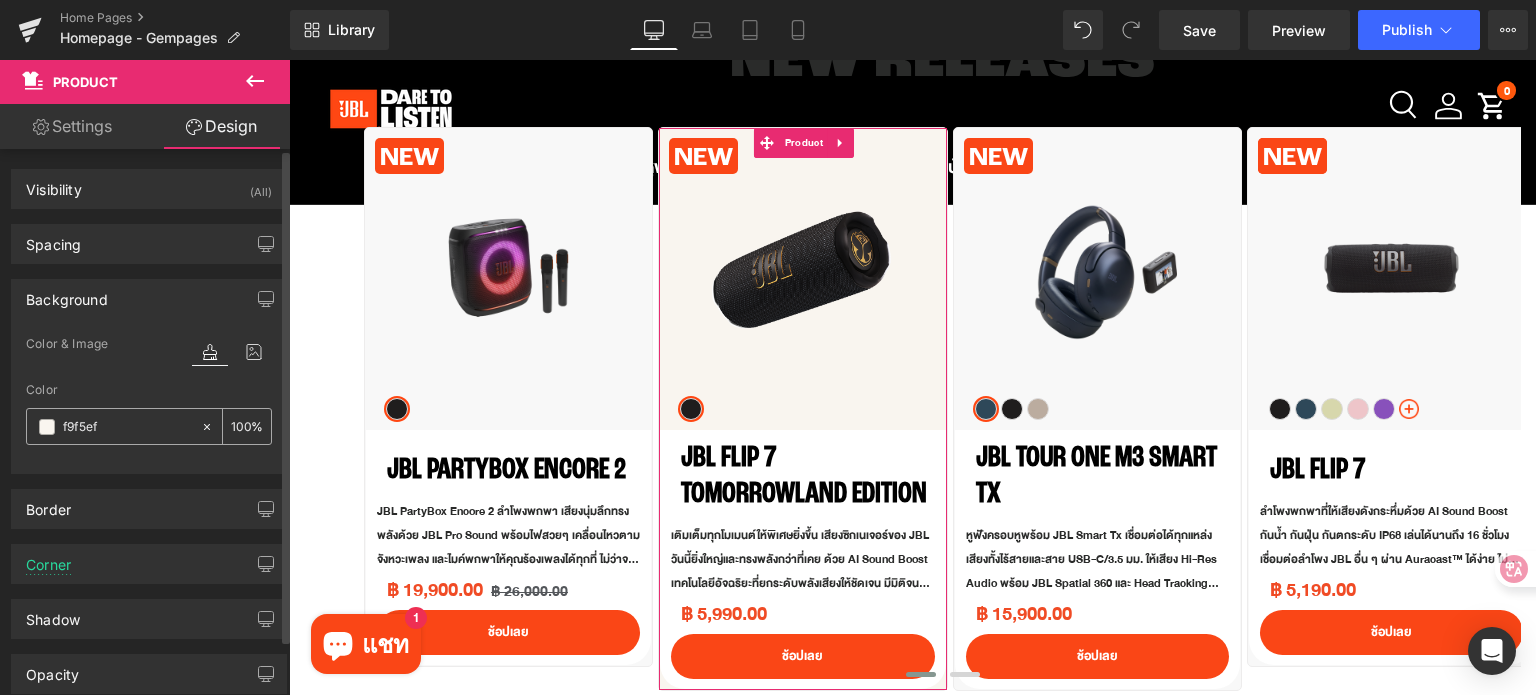 click on "f9f5ef" at bounding box center (127, 427) 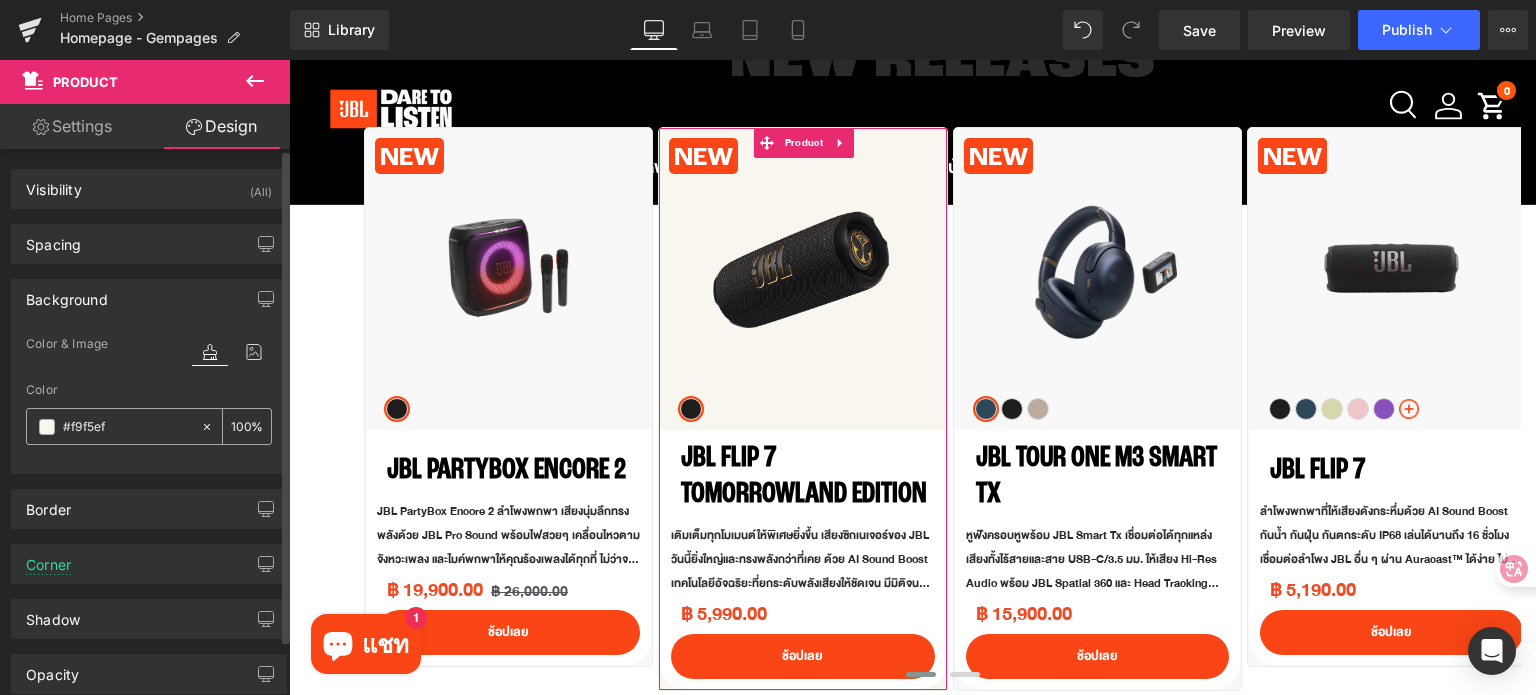 click on "#f9f5ef" at bounding box center (127, 427) 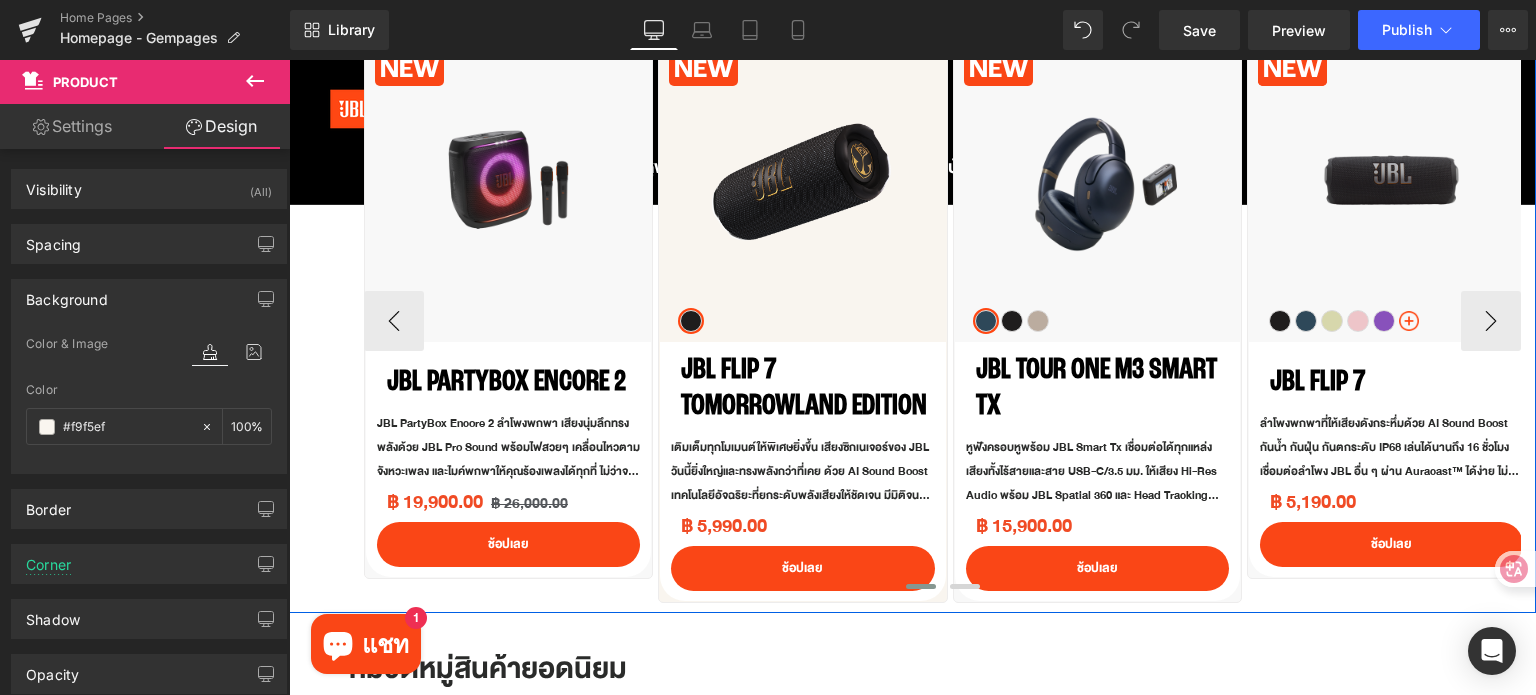 scroll, scrollTop: 900, scrollLeft: 0, axis: vertical 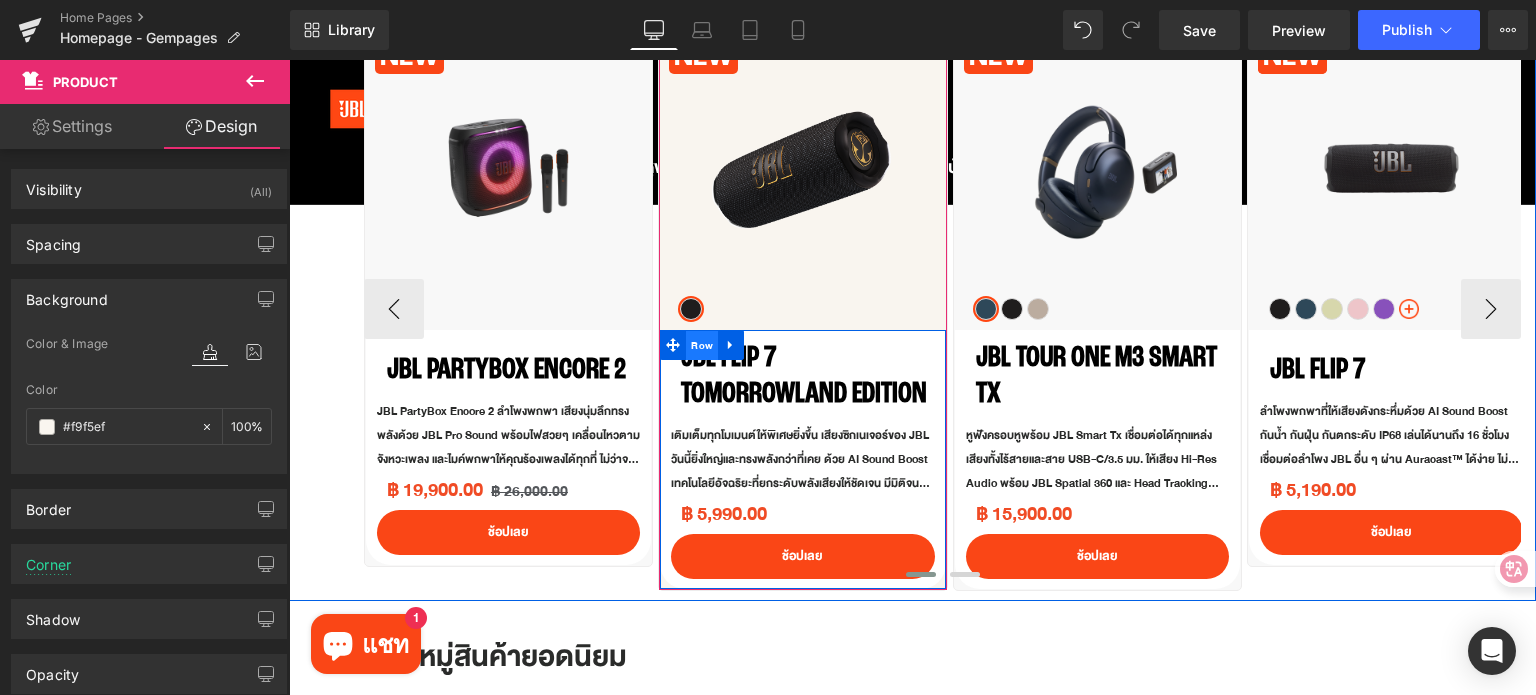 click on "Row" at bounding box center (702, 346) 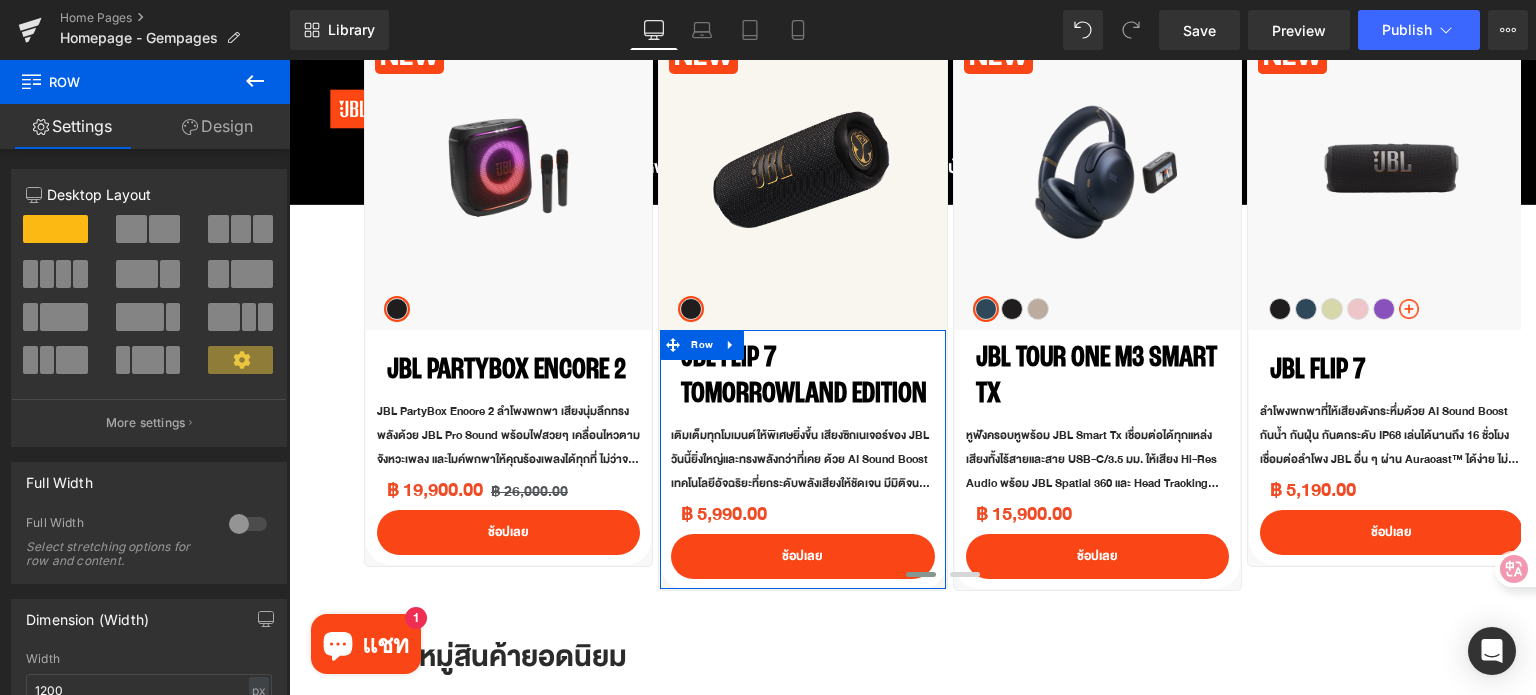 click on "Design" at bounding box center [217, 126] 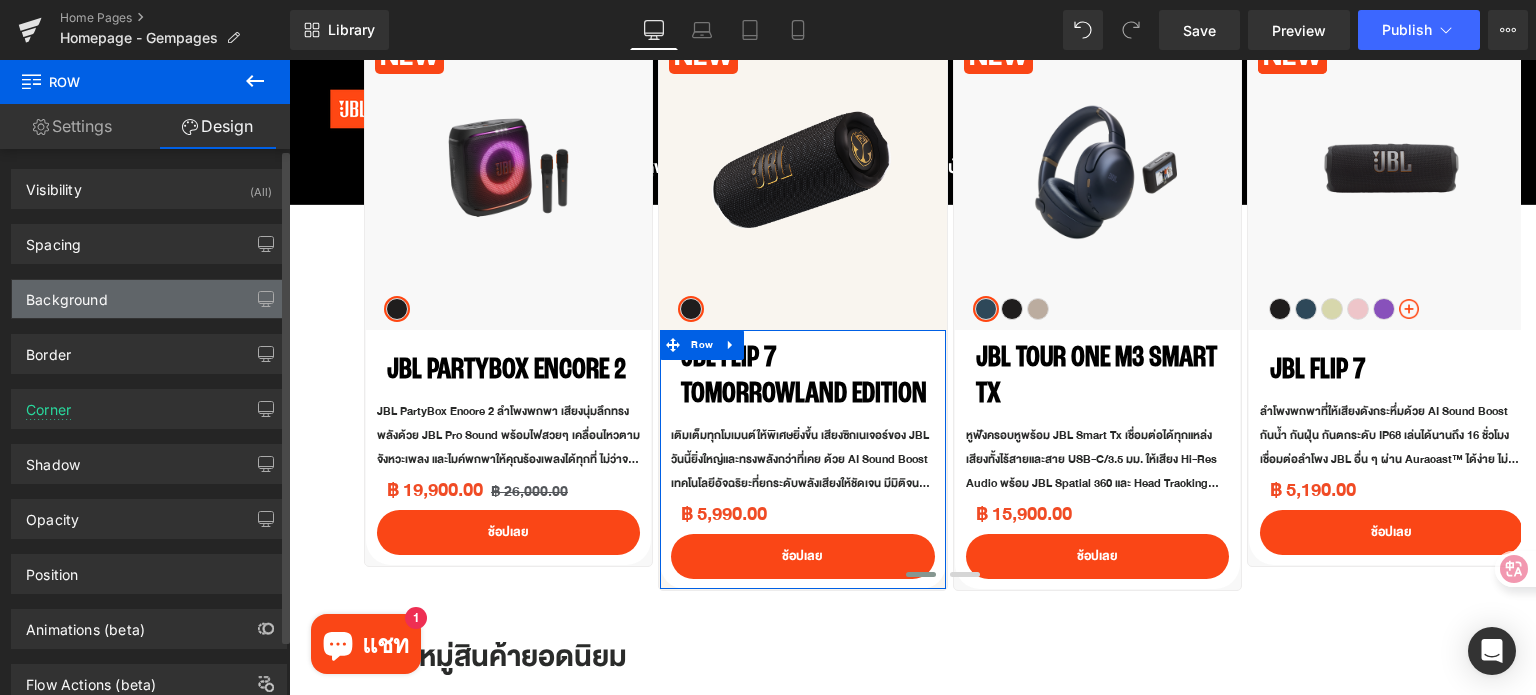 click on "Background" at bounding box center (67, 294) 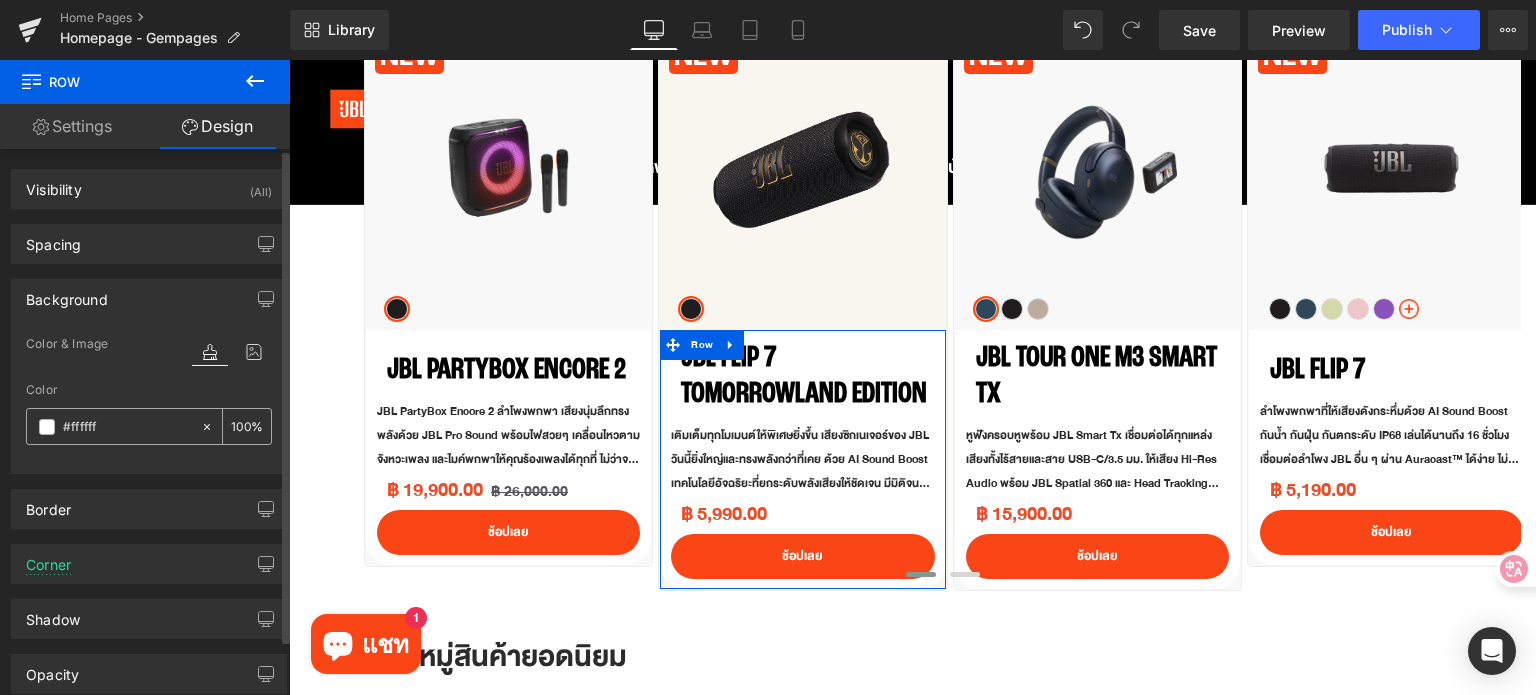 click at bounding box center [127, 427] 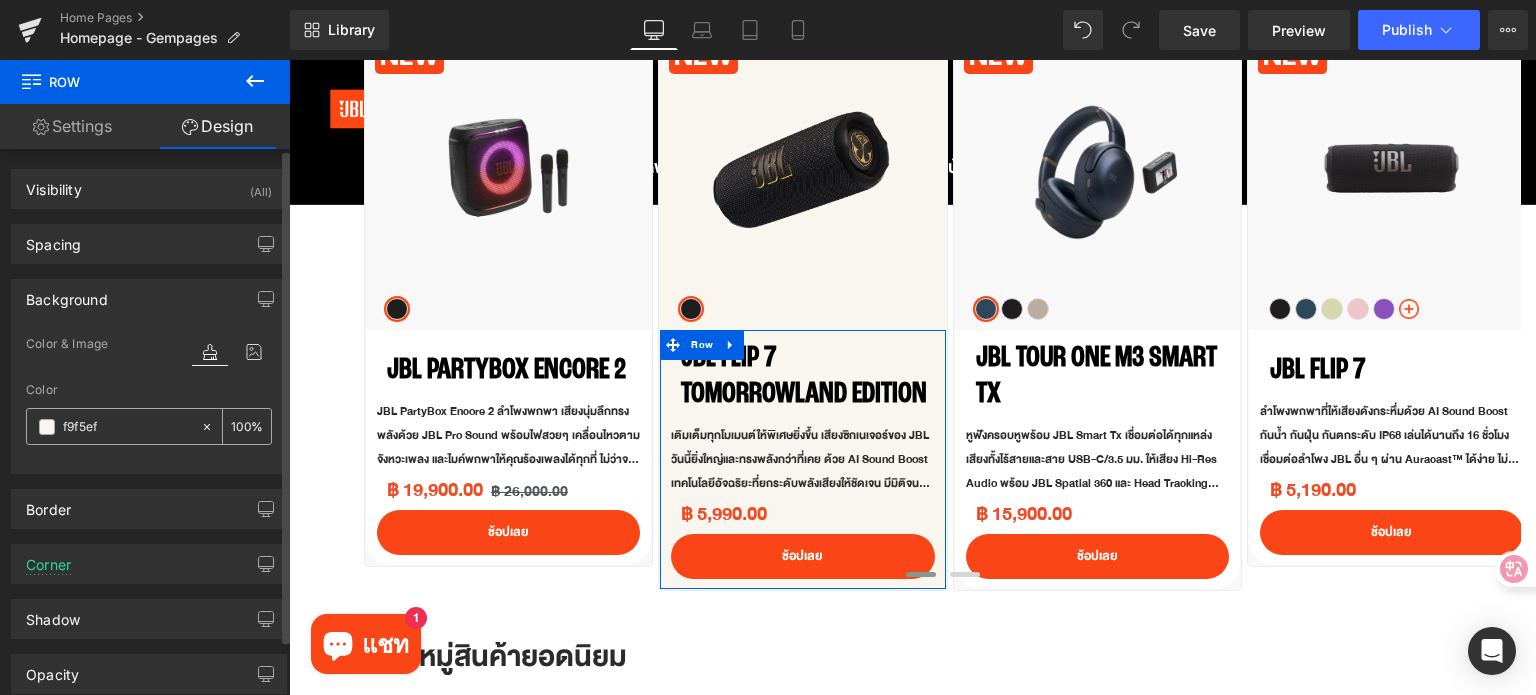 type on "f9f5ef" 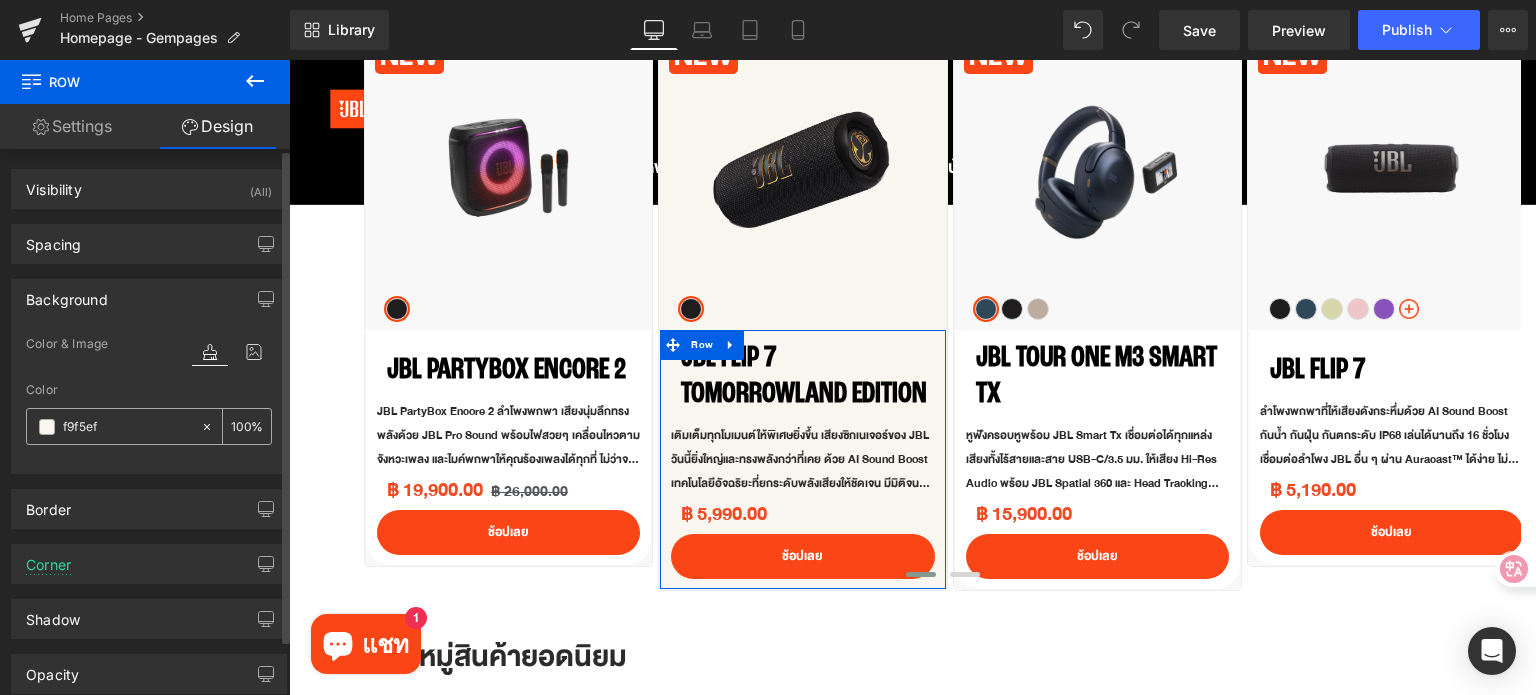 click on "f9f5ef" at bounding box center (127, 427) 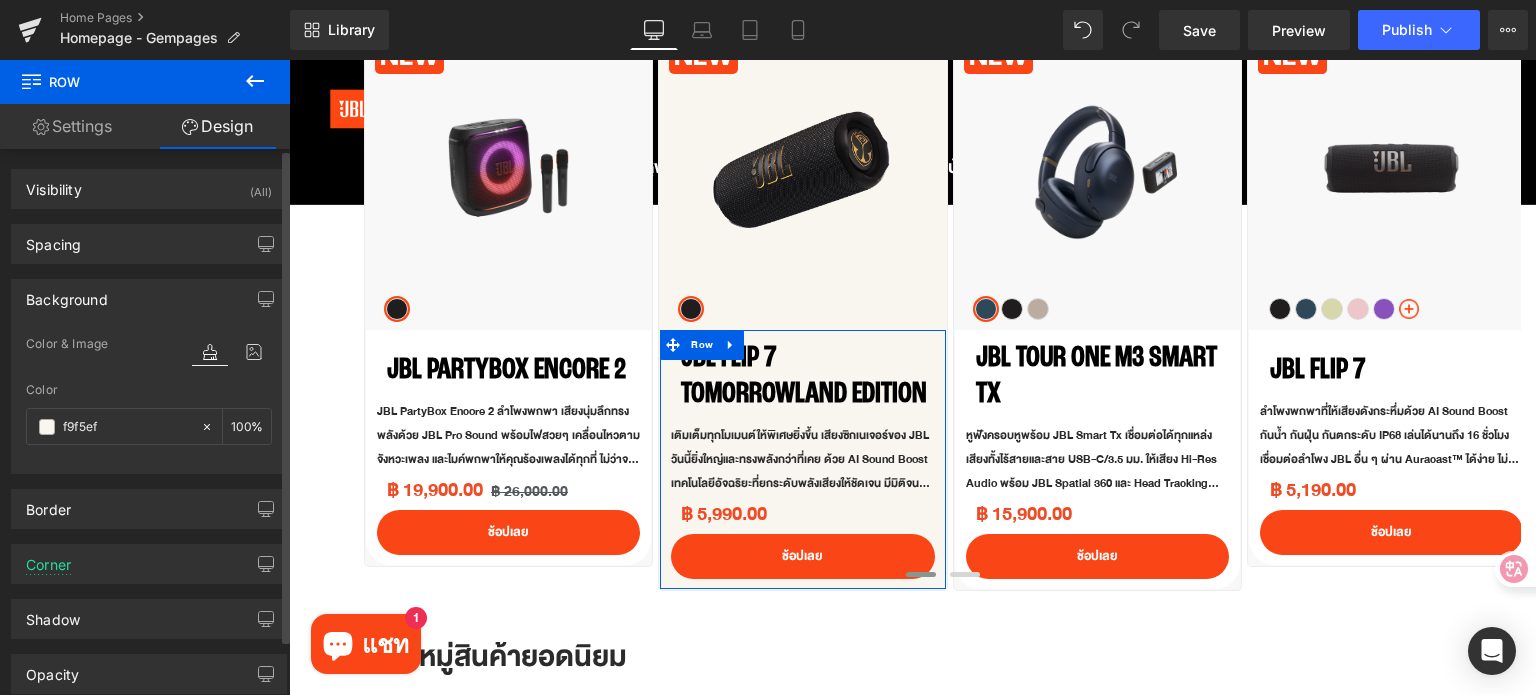 click on "Color" at bounding box center [149, 390] 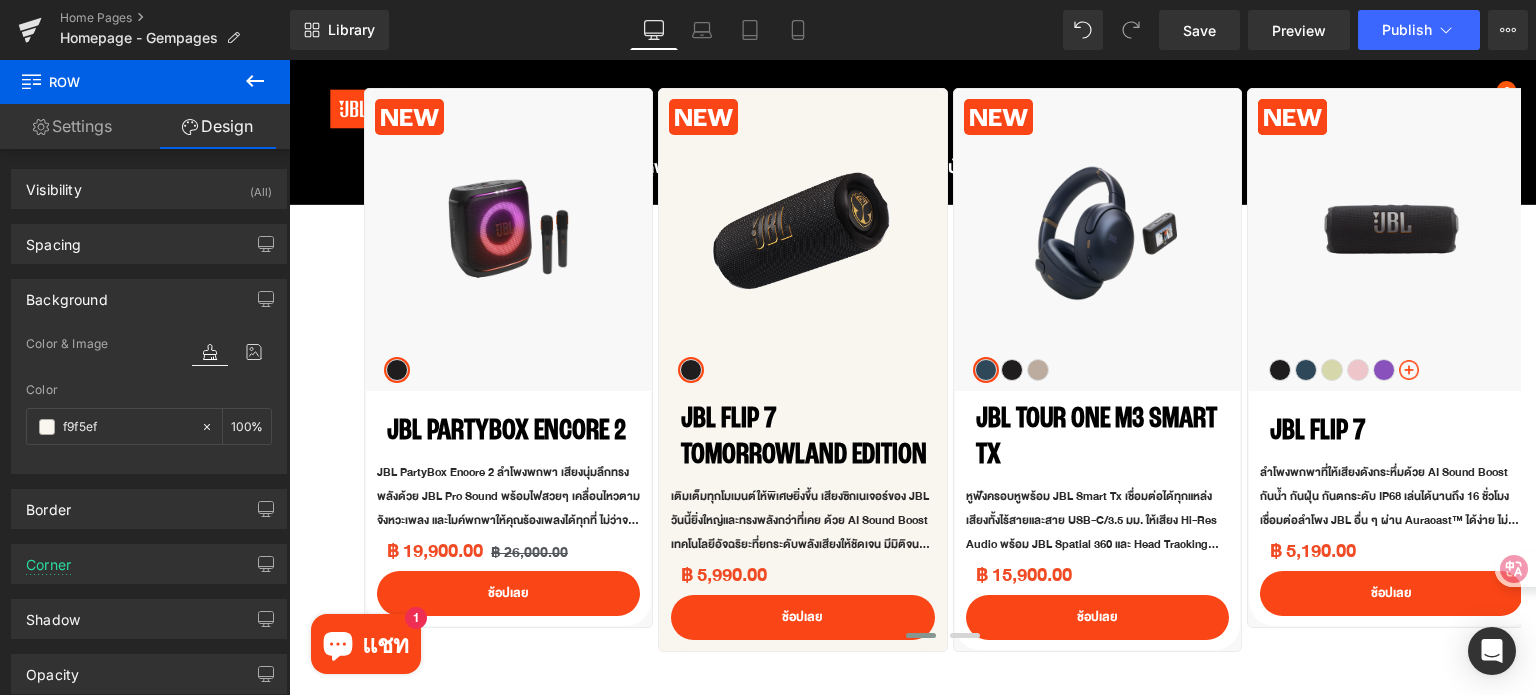 scroll, scrollTop: 800, scrollLeft: 0, axis: vertical 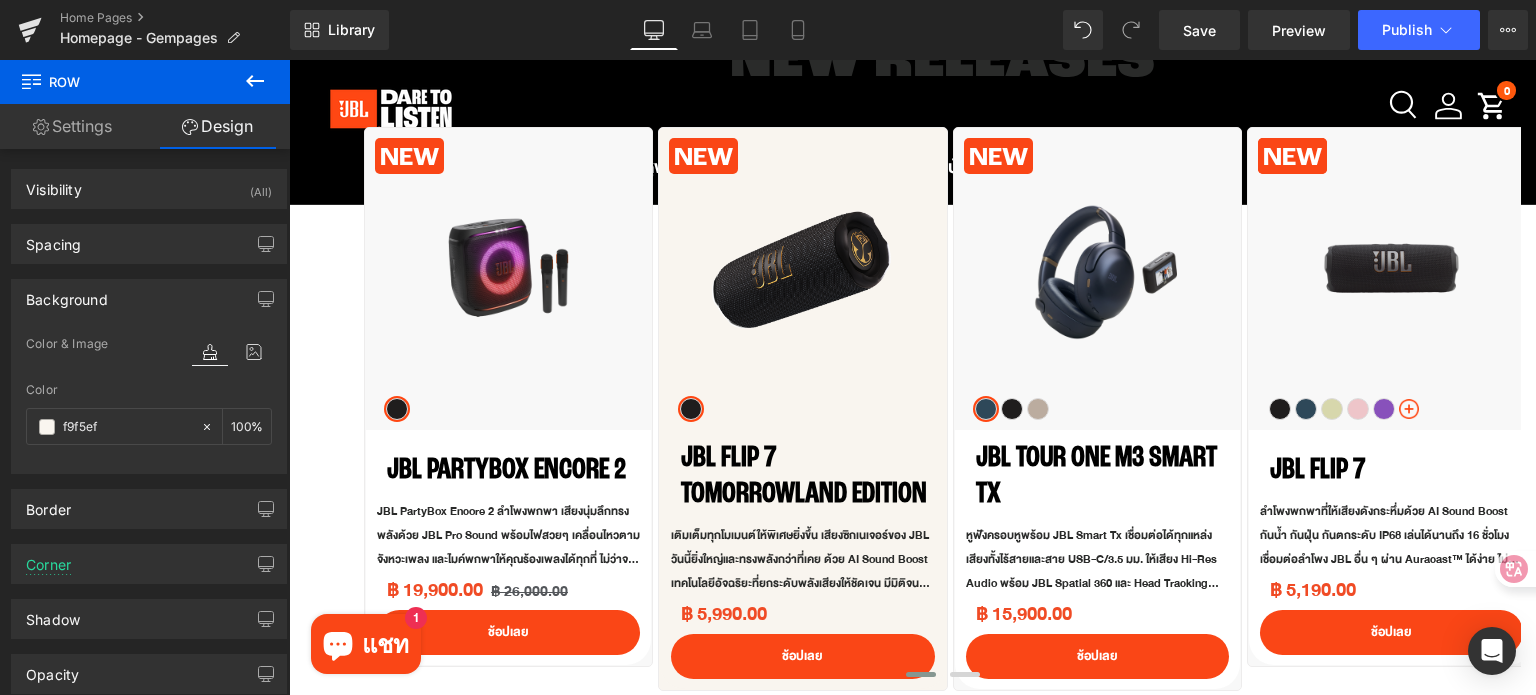 click on "สินค้าใหม่
สินค้าใหม่
Tour one M3  SMART TX
Flip 7 and Charge 6
Partybox White
Partybox Black
Junior
หูฟัง" at bounding box center (912, 1310) 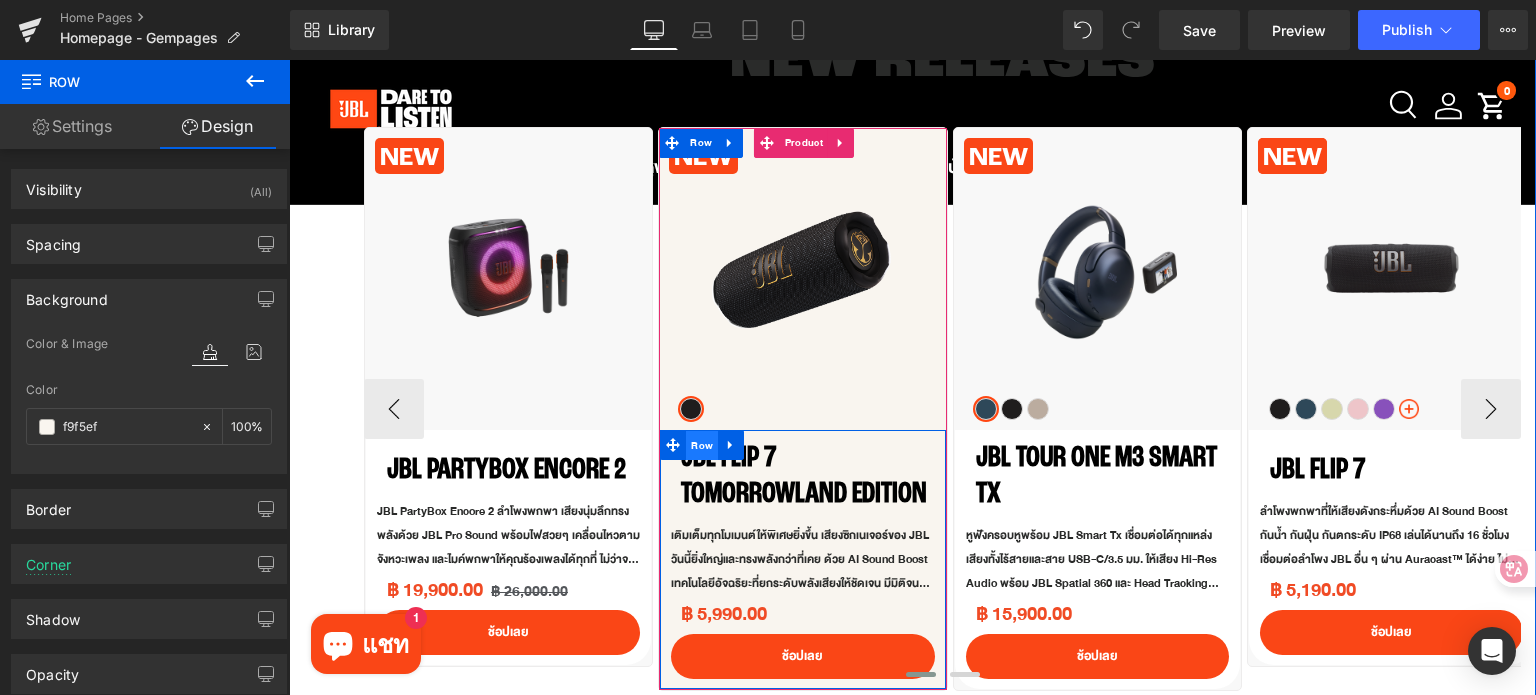 click on "Row" at bounding box center [702, 446] 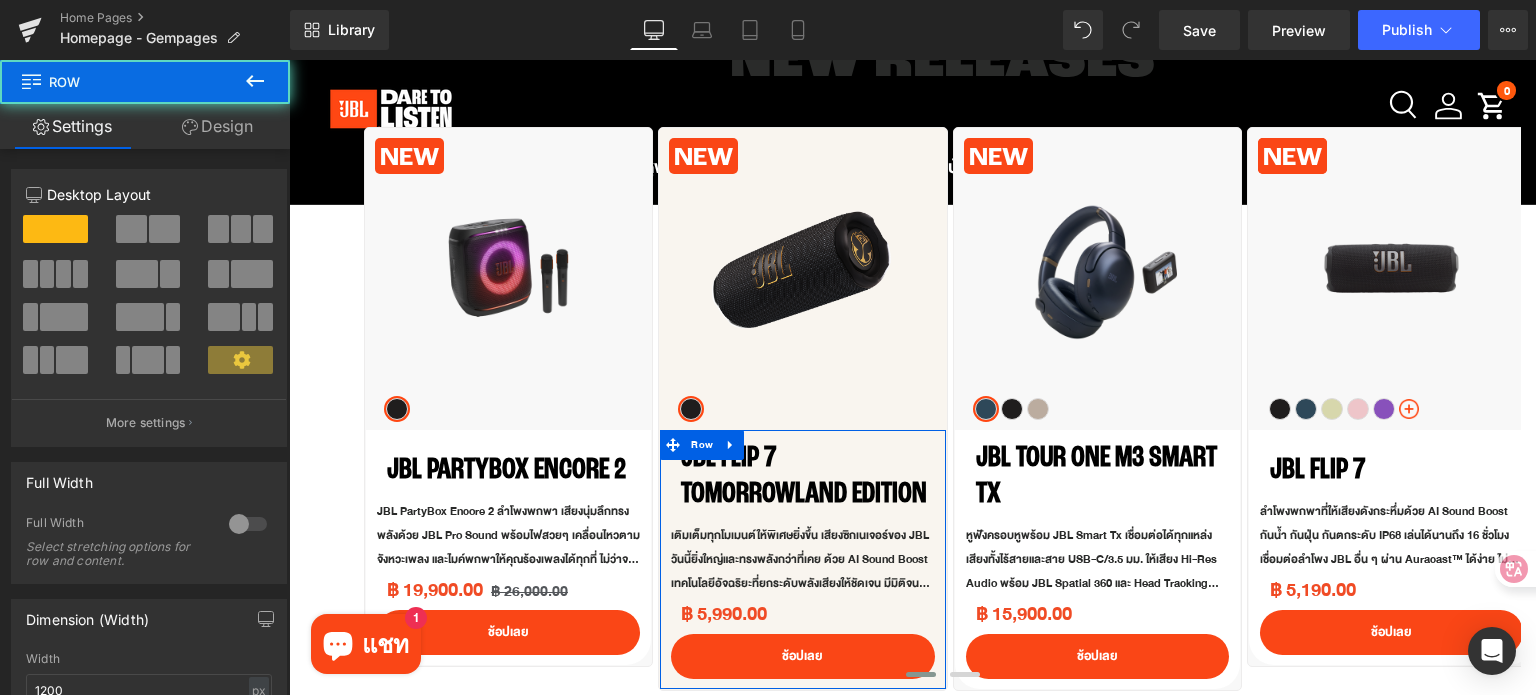click on "Design" at bounding box center [217, 126] 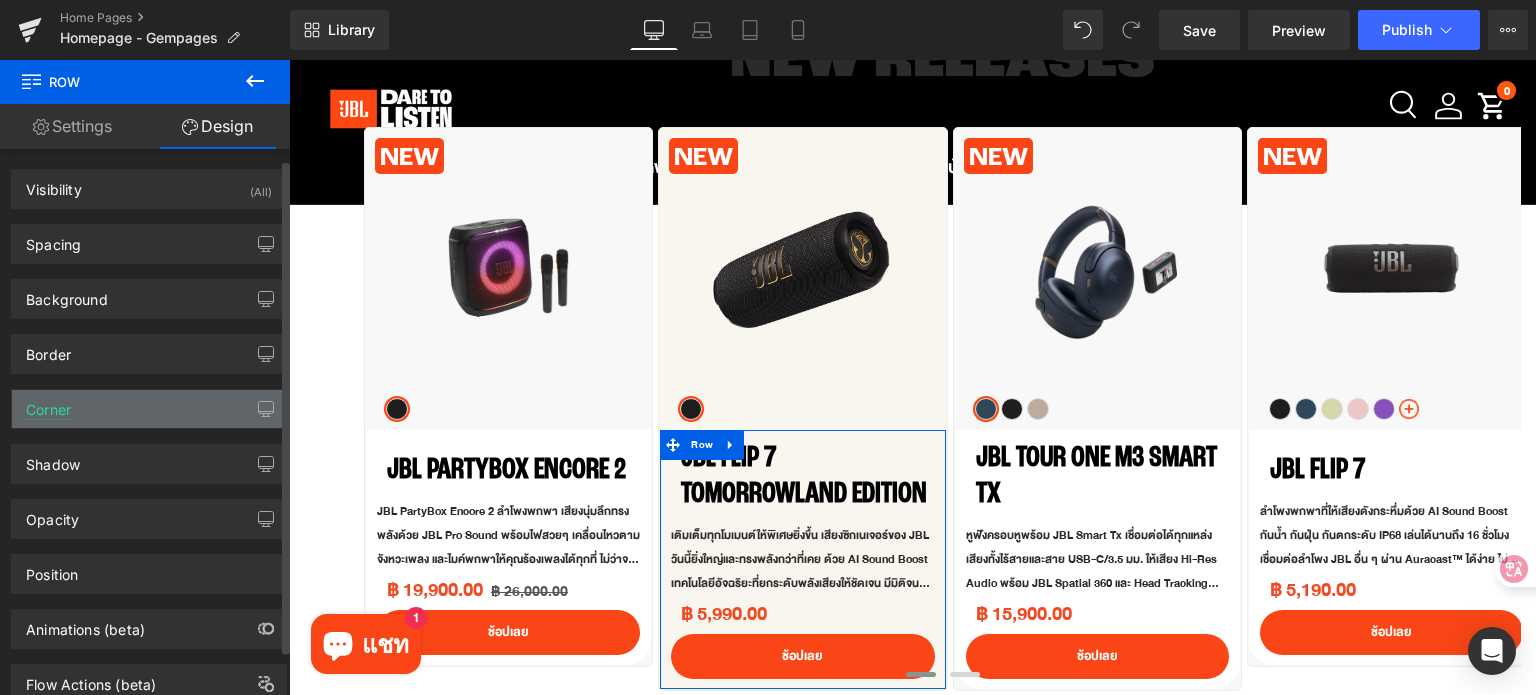 scroll, scrollTop: 0, scrollLeft: 0, axis: both 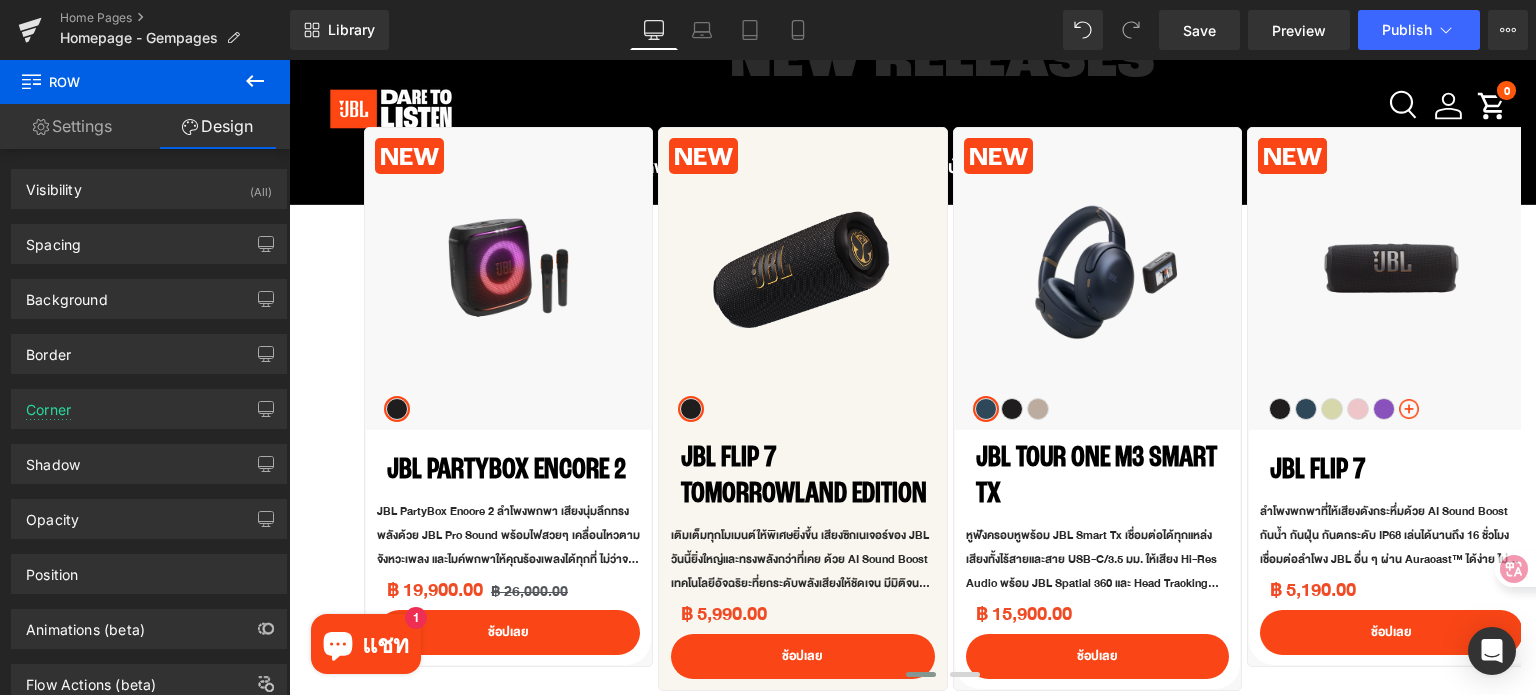 click 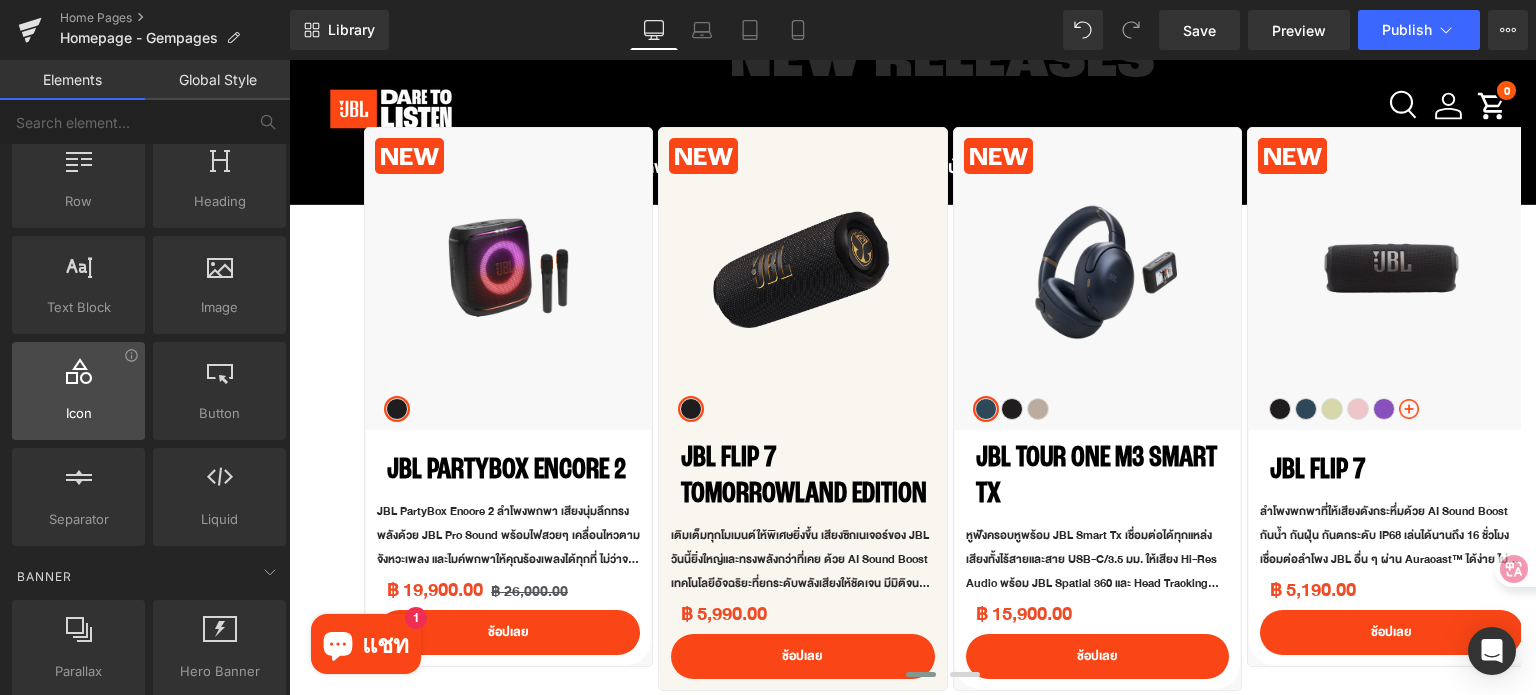 scroll, scrollTop: 300, scrollLeft: 0, axis: vertical 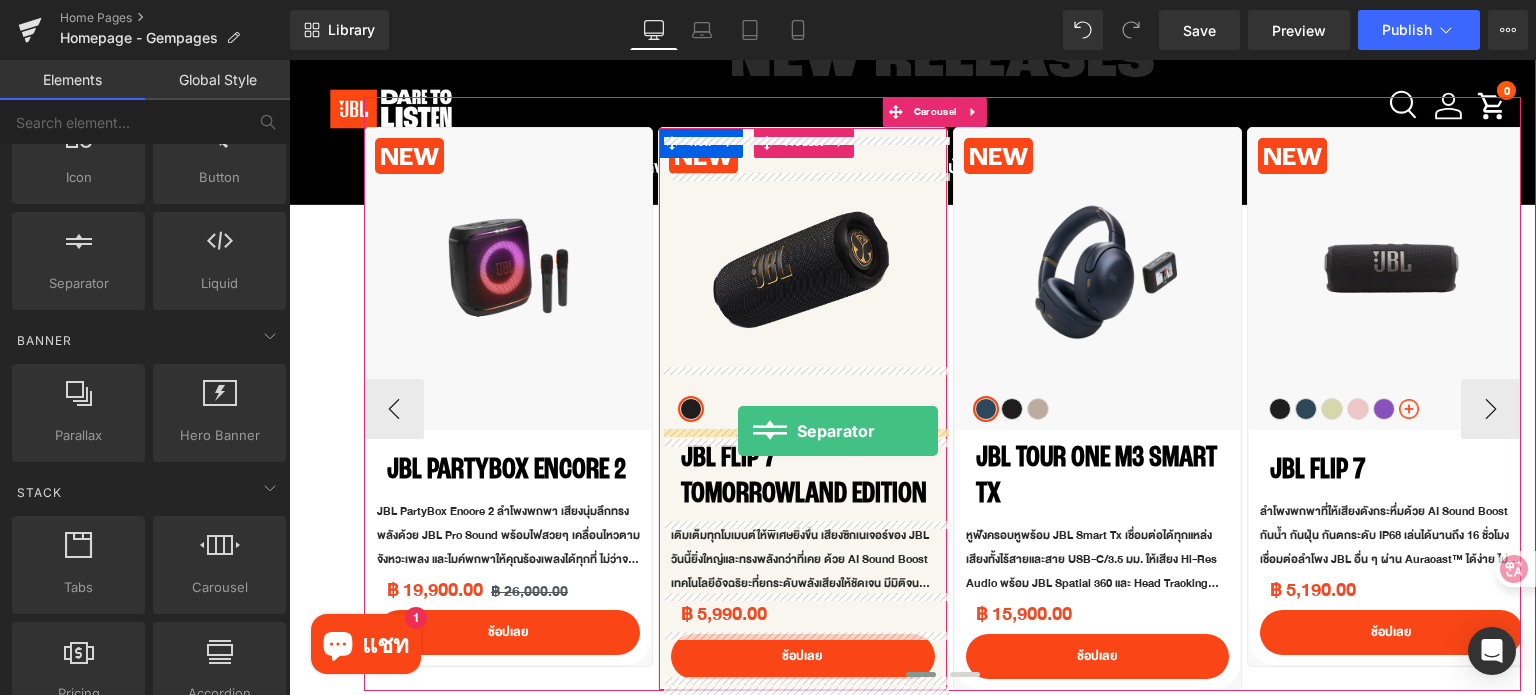 drag, startPoint x: 365, startPoint y: 330, endPoint x: 738, endPoint y: 431, distance: 386.4324 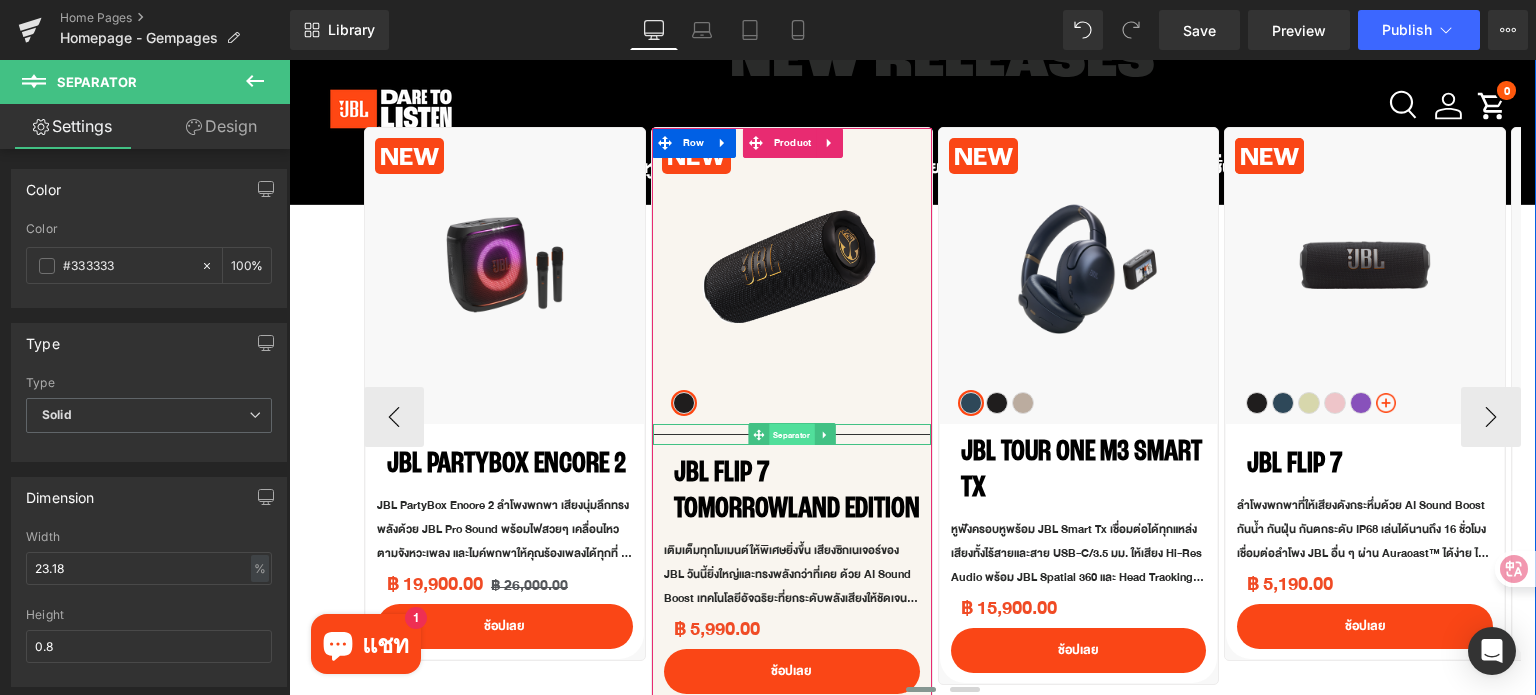 click on "Separator" at bounding box center [791, 436] 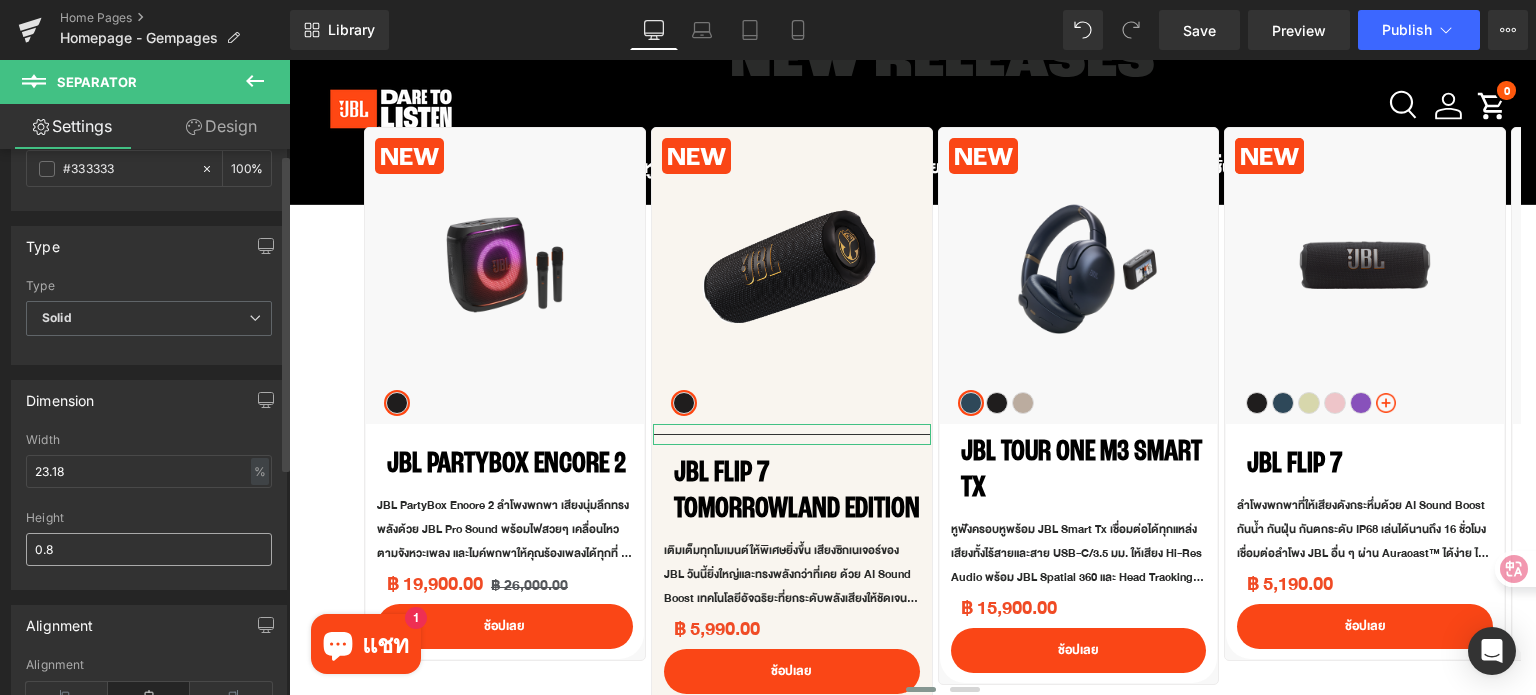 scroll, scrollTop: 100, scrollLeft: 0, axis: vertical 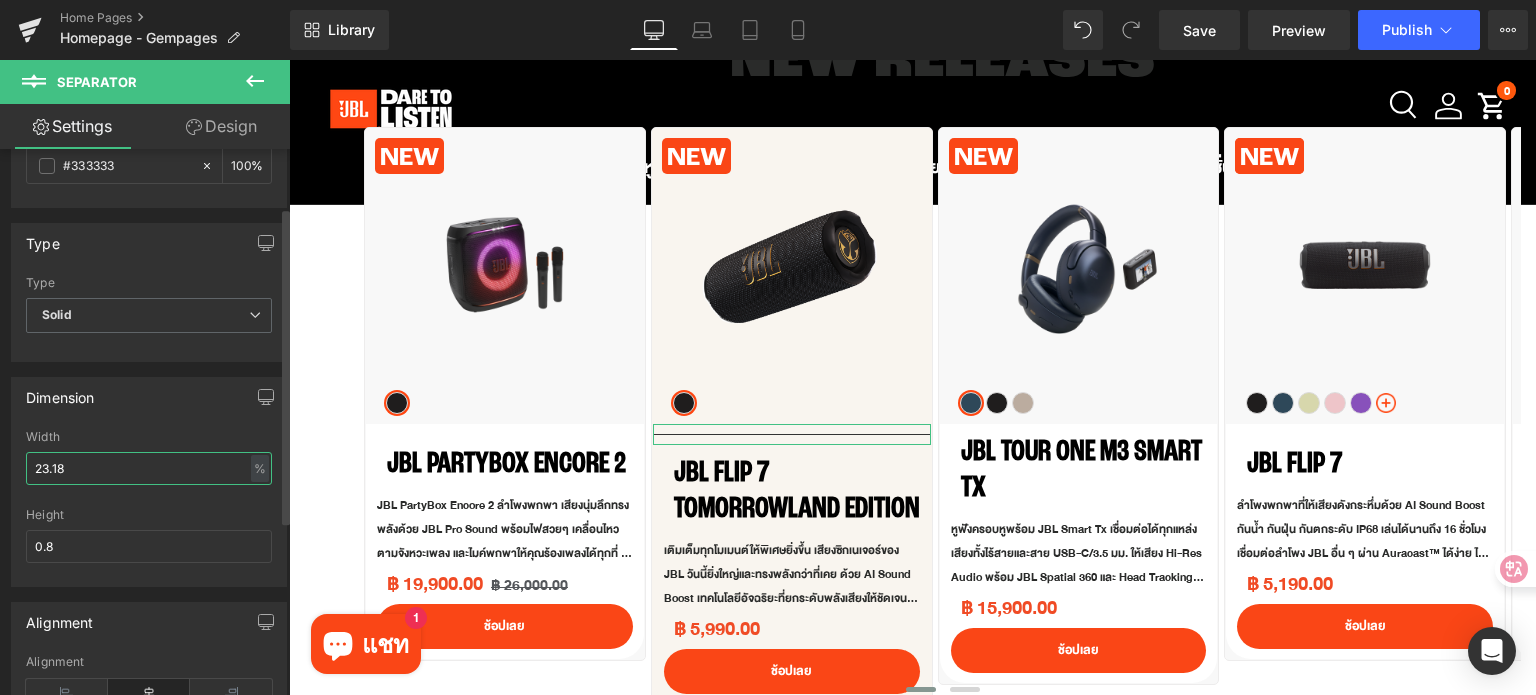 drag, startPoint x: 104, startPoint y: 470, endPoint x: 0, endPoint y: 474, distance: 104.0769 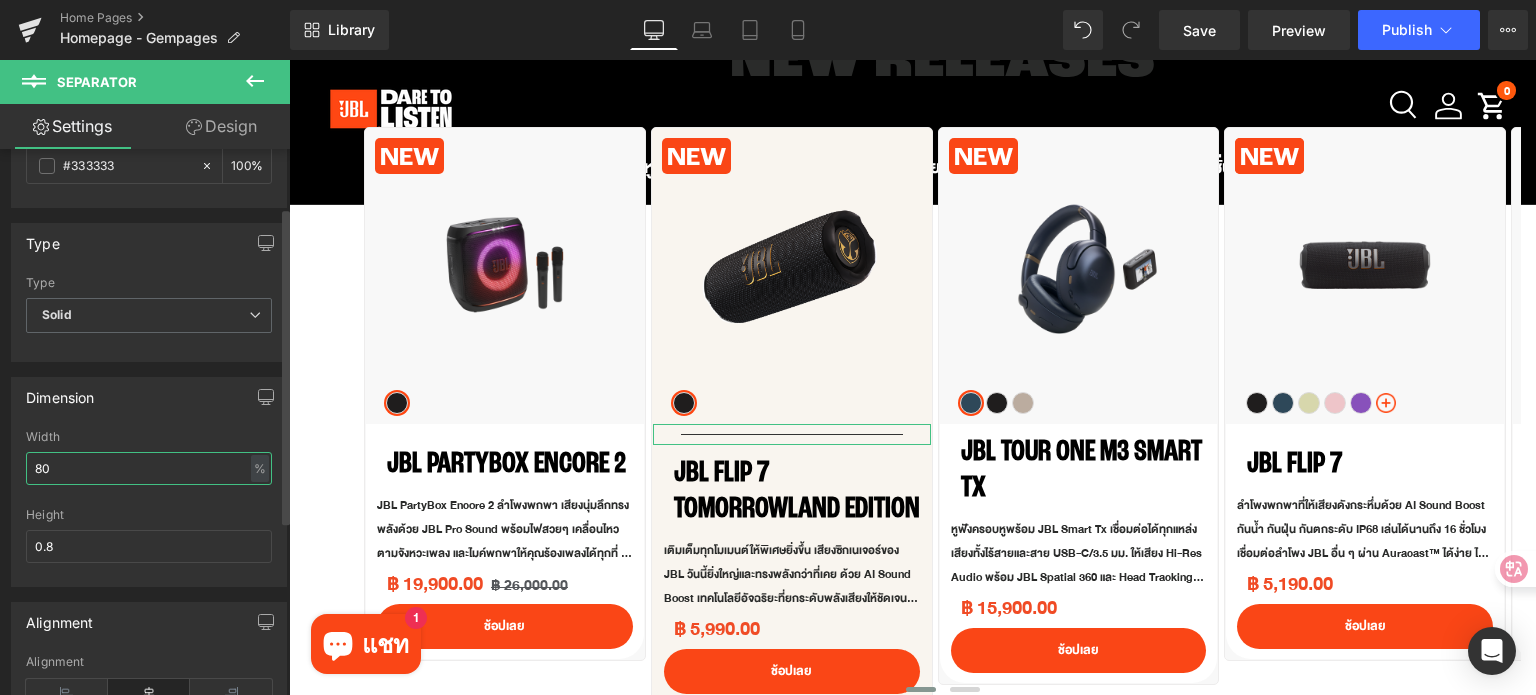 drag, startPoint x: 62, startPoint y: 466, endPoint x: 33, endPoint y: 467, distance: 29.017237 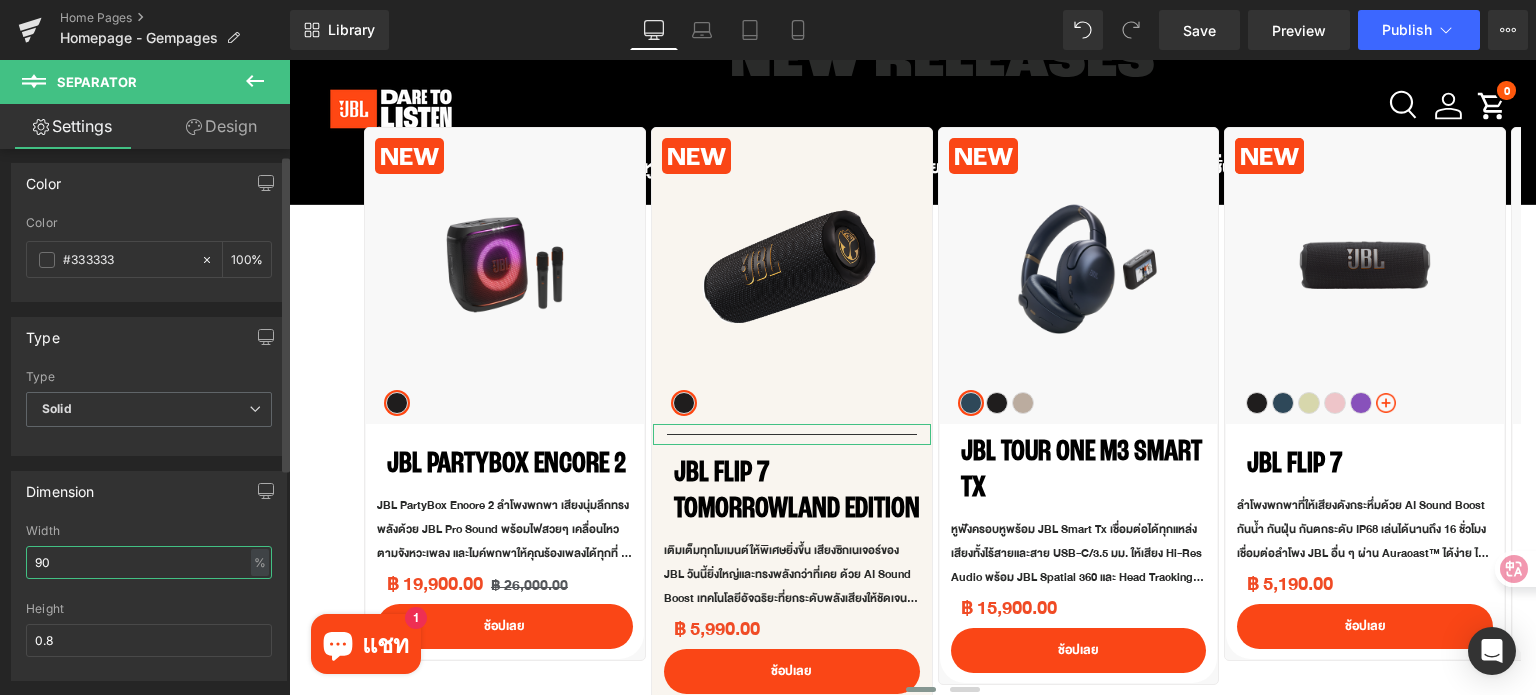 scroll, scrollTop: 0, scrollLeft: 0, axis: both 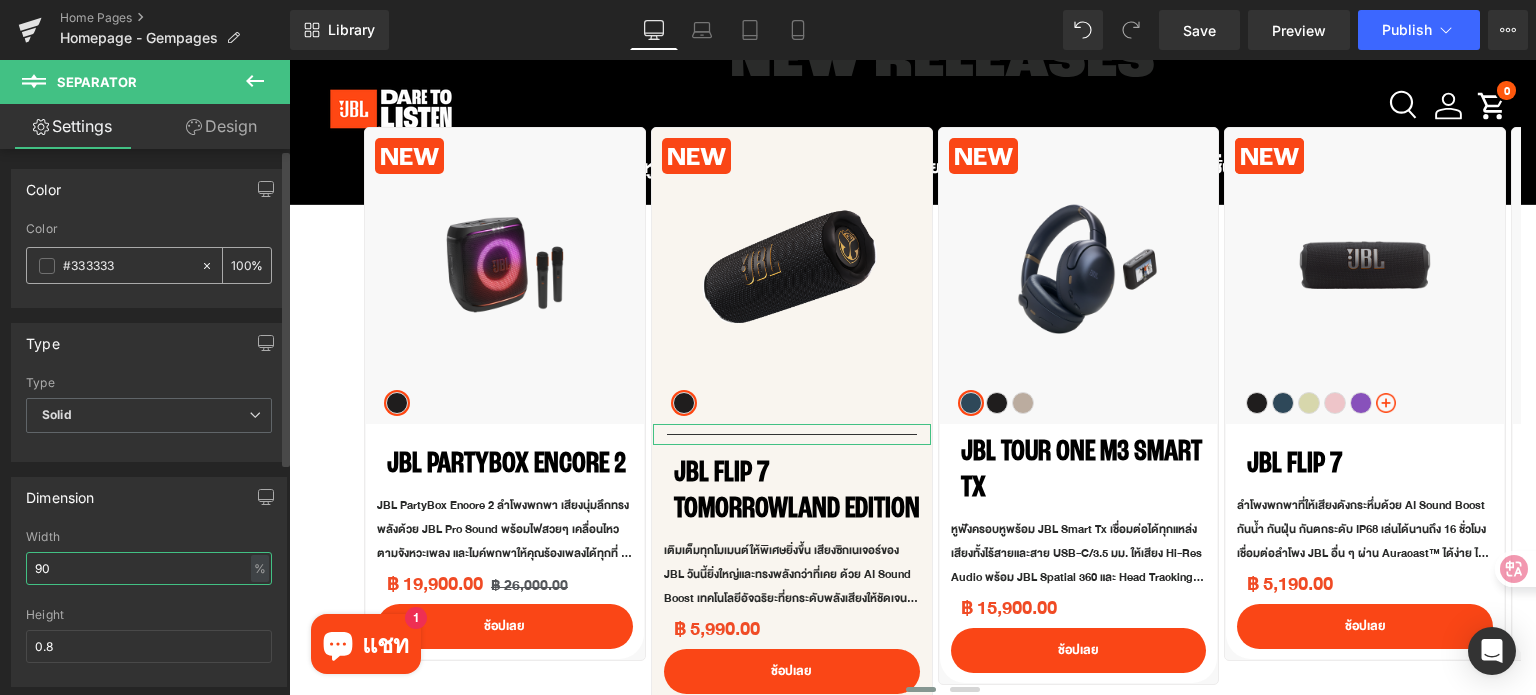 type on "90" 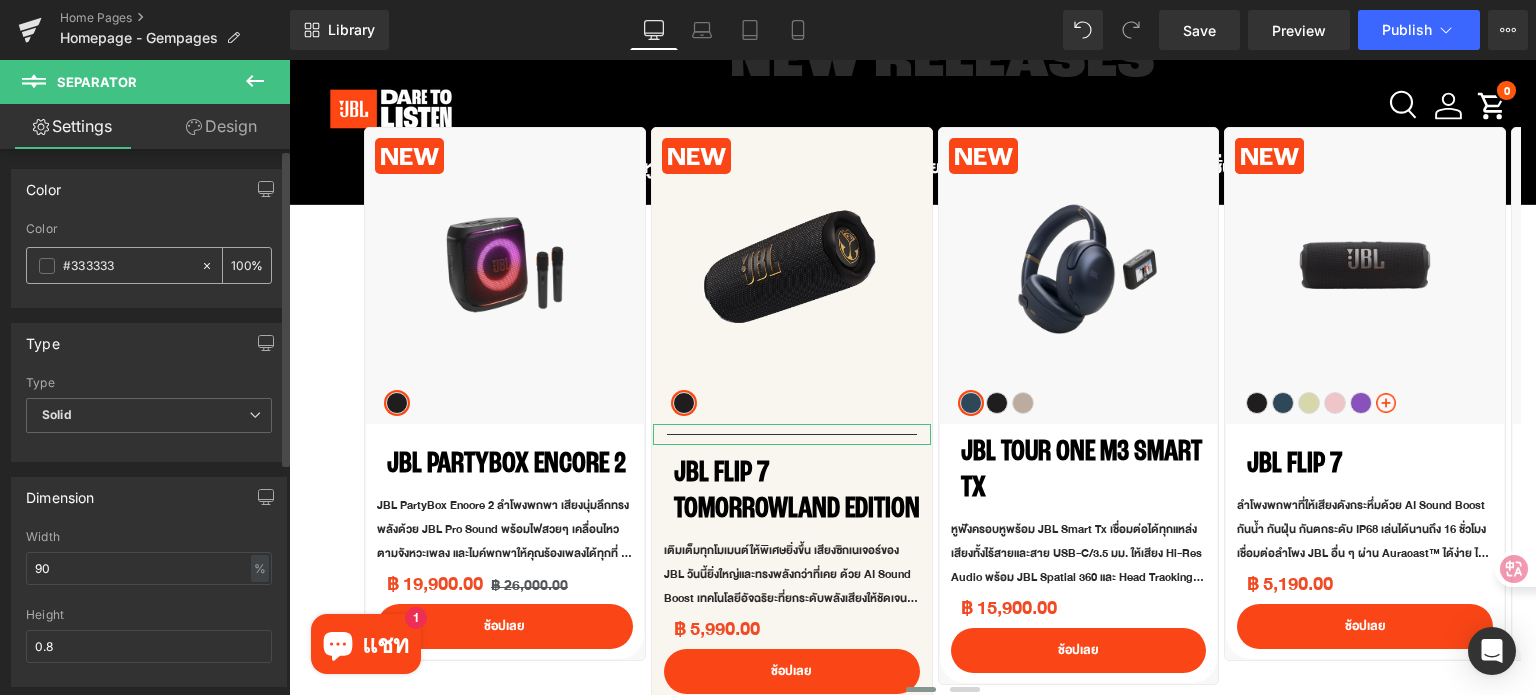 click on "#333333" at bounding box center (127, 266) 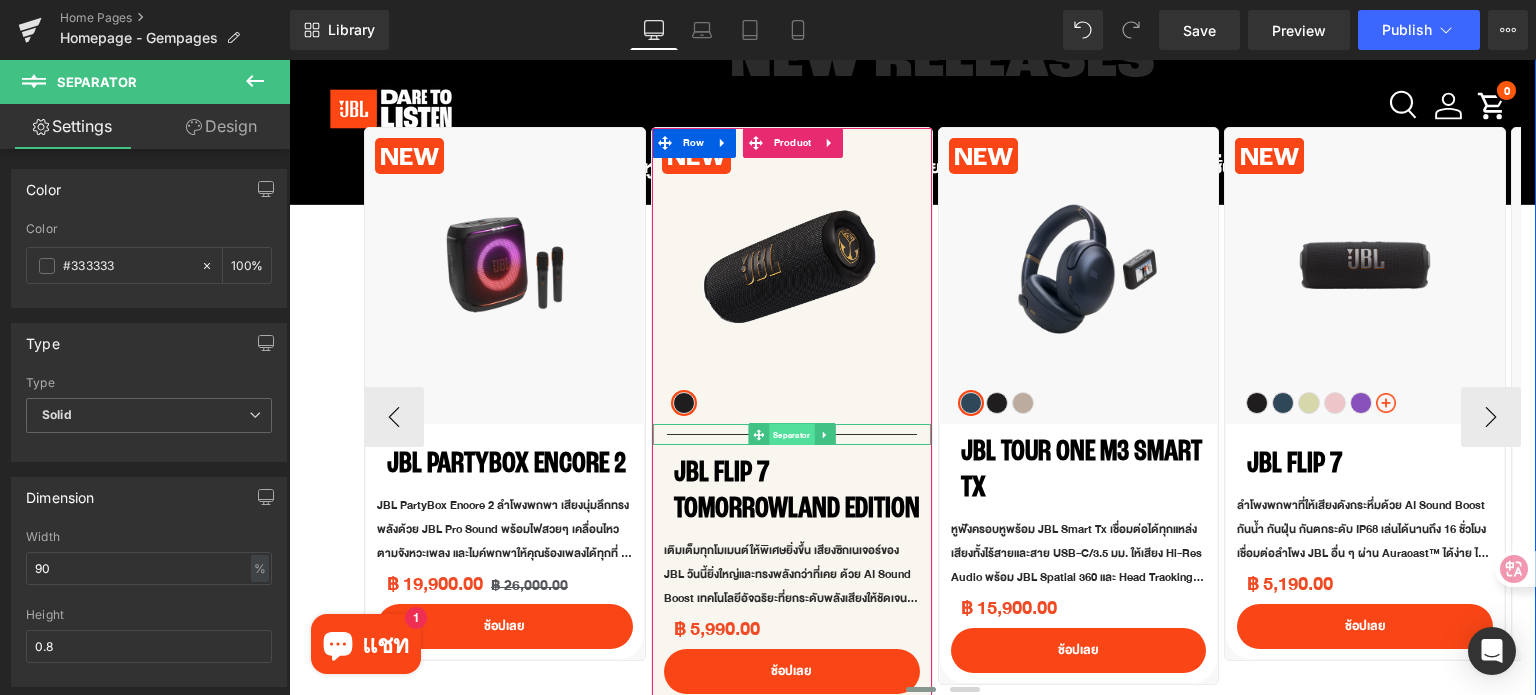 click on "Separator" at bounding box center [791, 436] 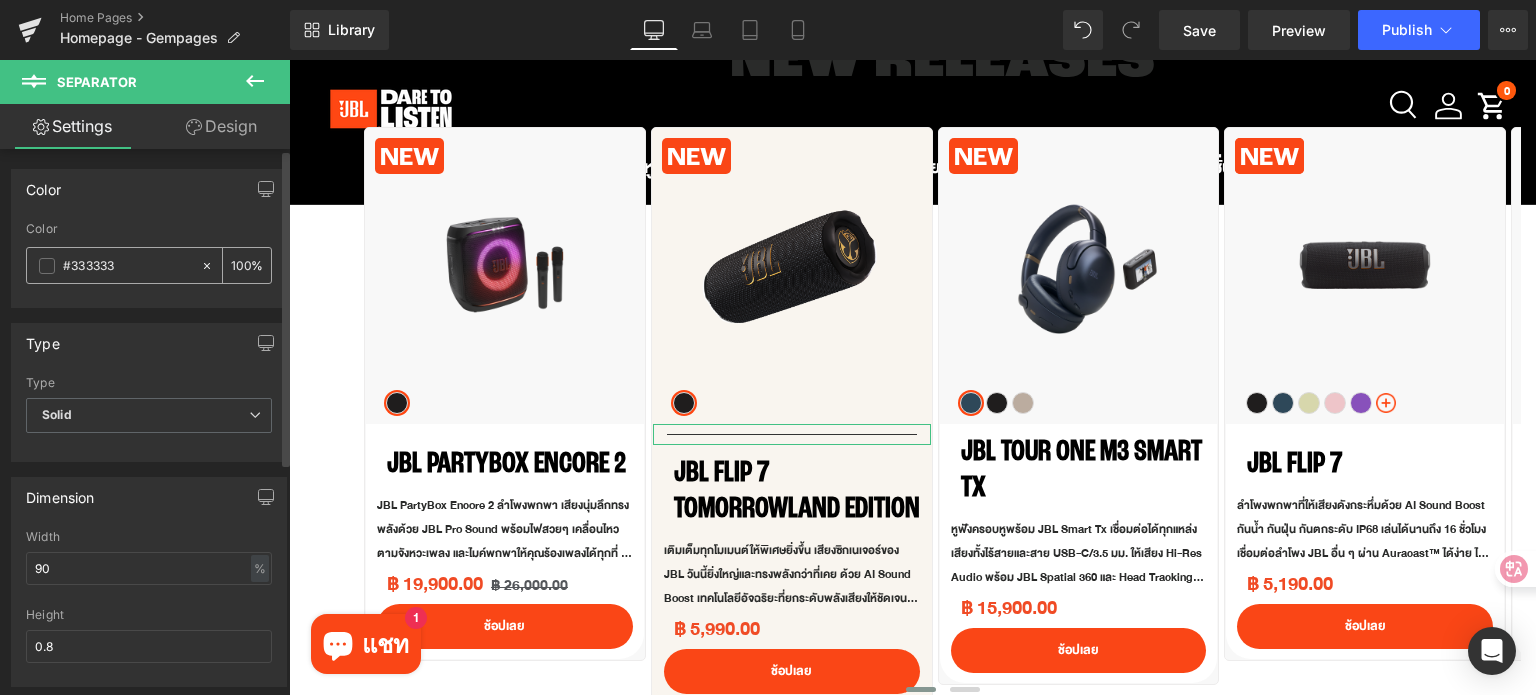 click on "#333333" at bounding box center [127, 266] 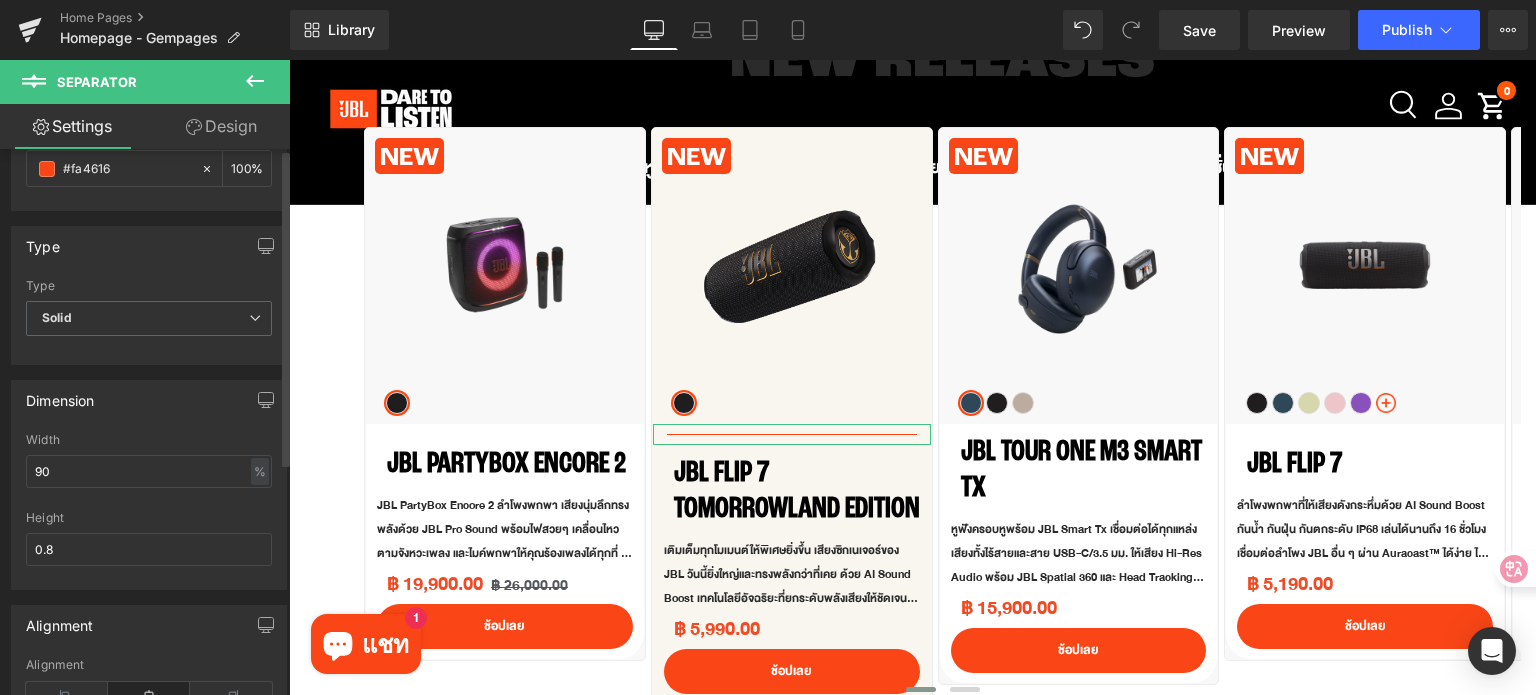 scroll, scrollTop: 100, scrollLeft: 0, axis: vertical 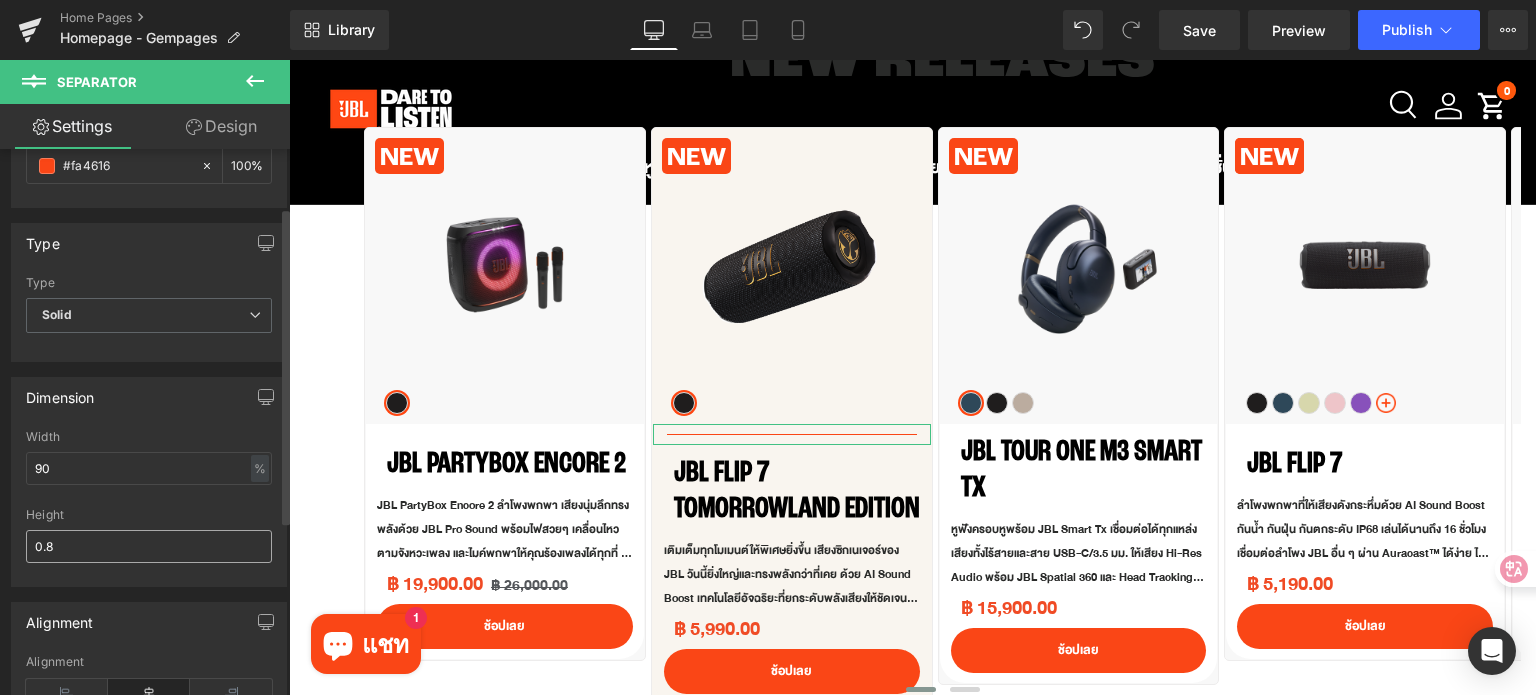 type on "#fa4616" 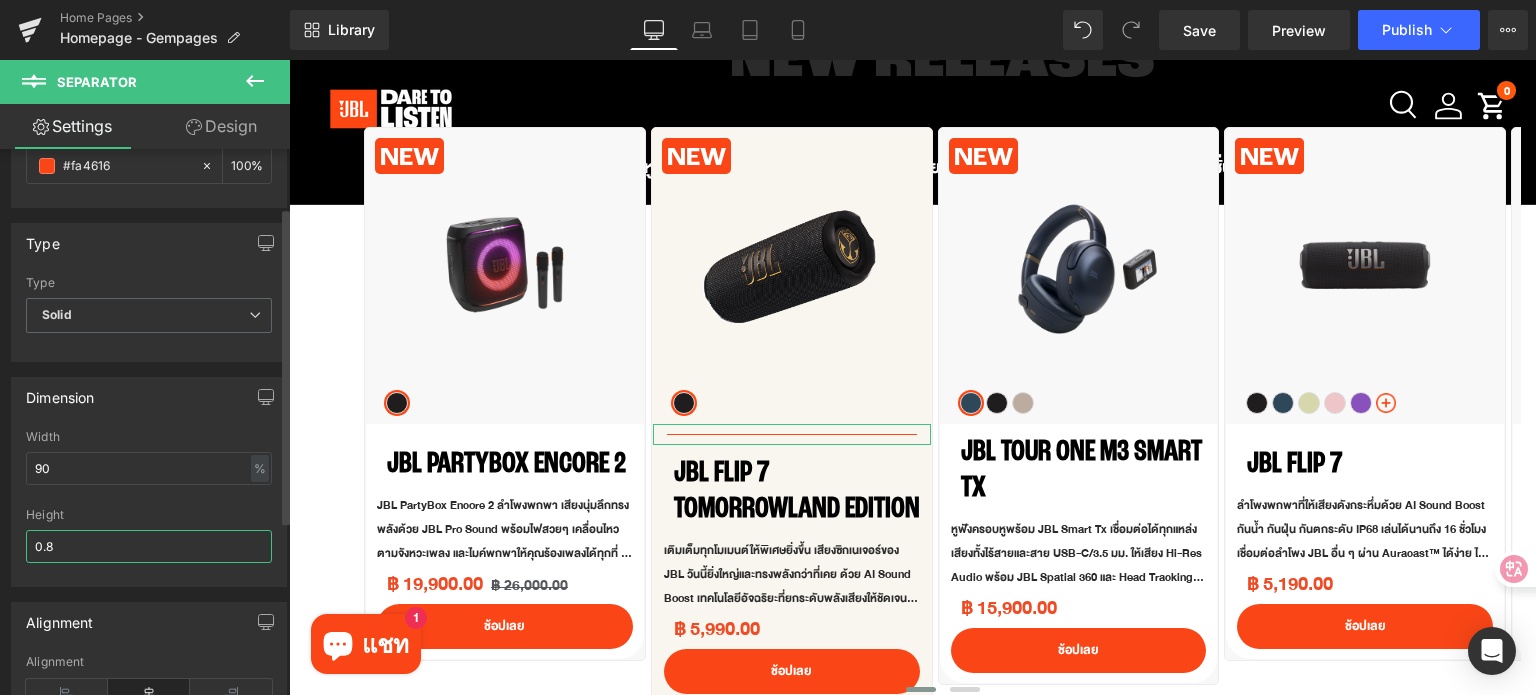 drag, startPoint x: 61, startPoint y: 539, endPoint x: 35, endPoint y: 539, distance: 26 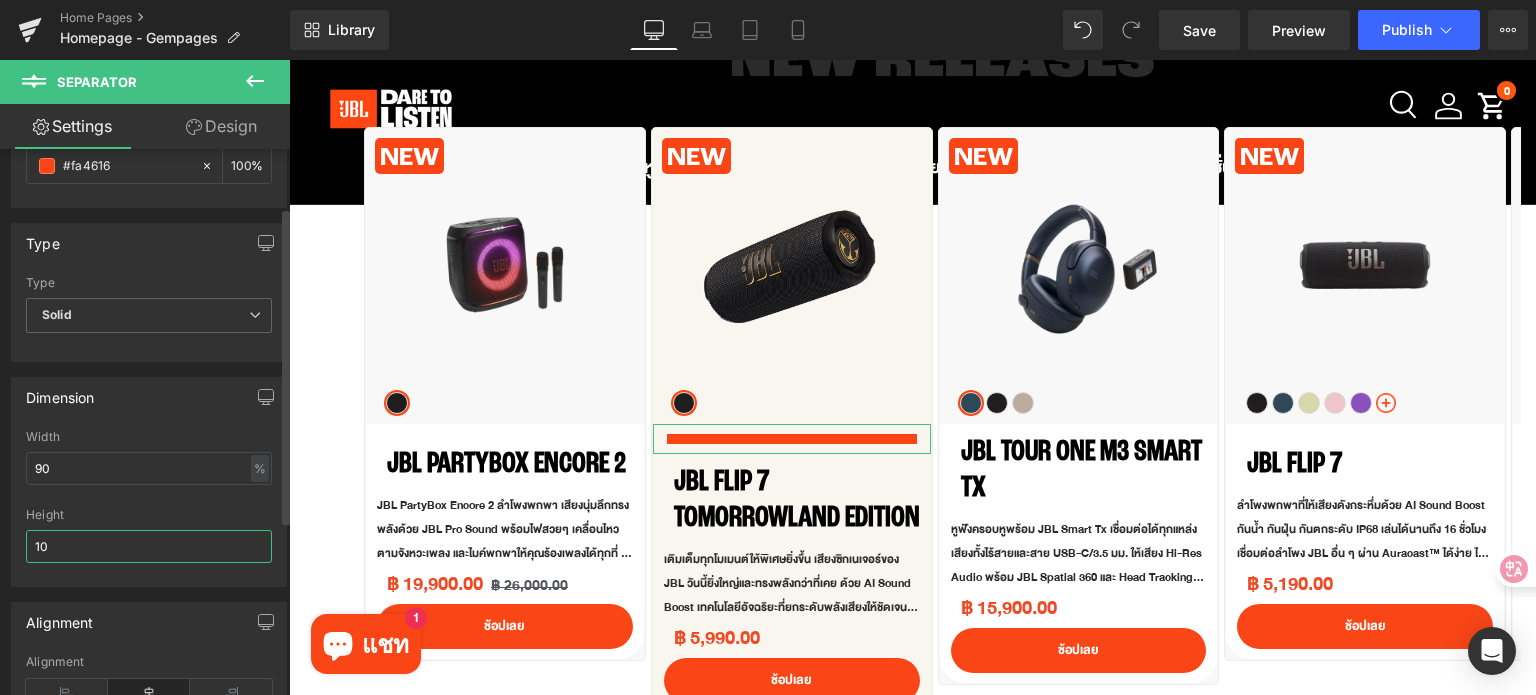 type on "1" 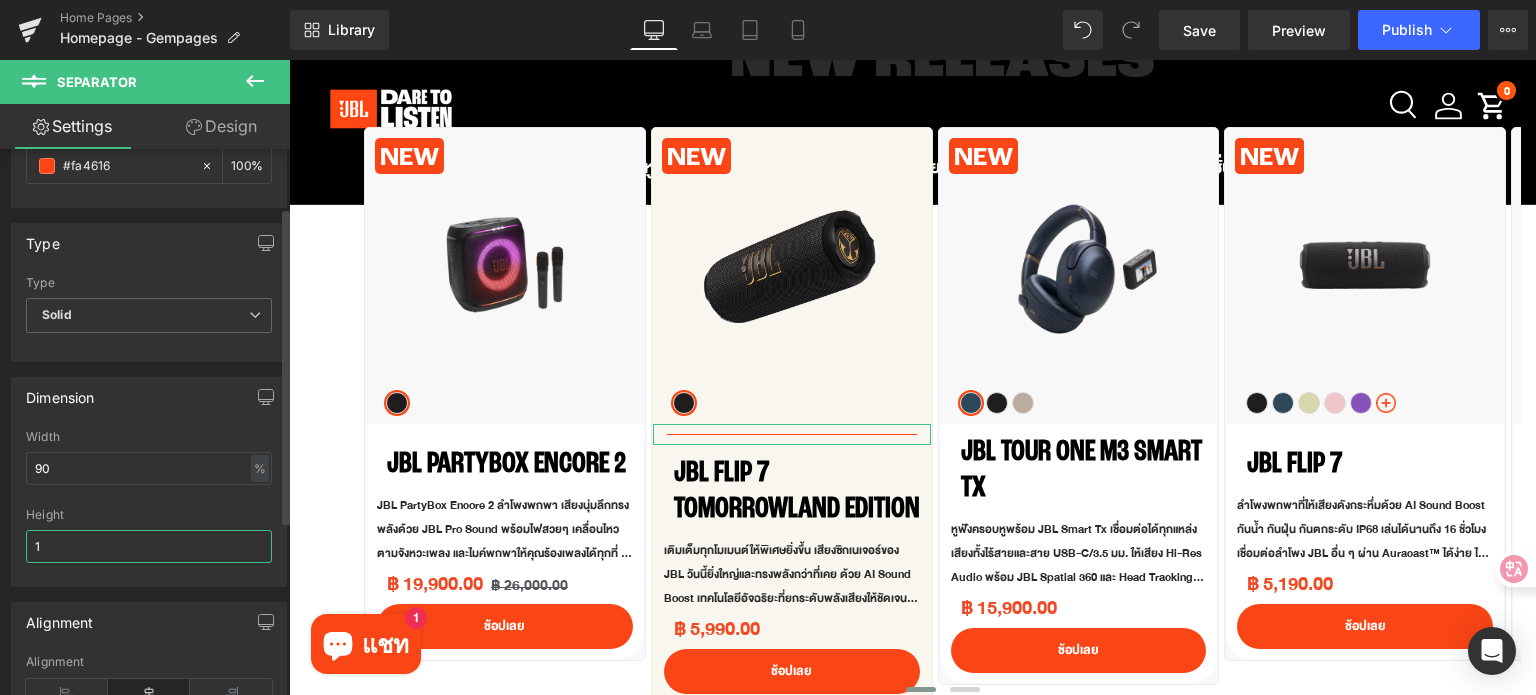type on "1" 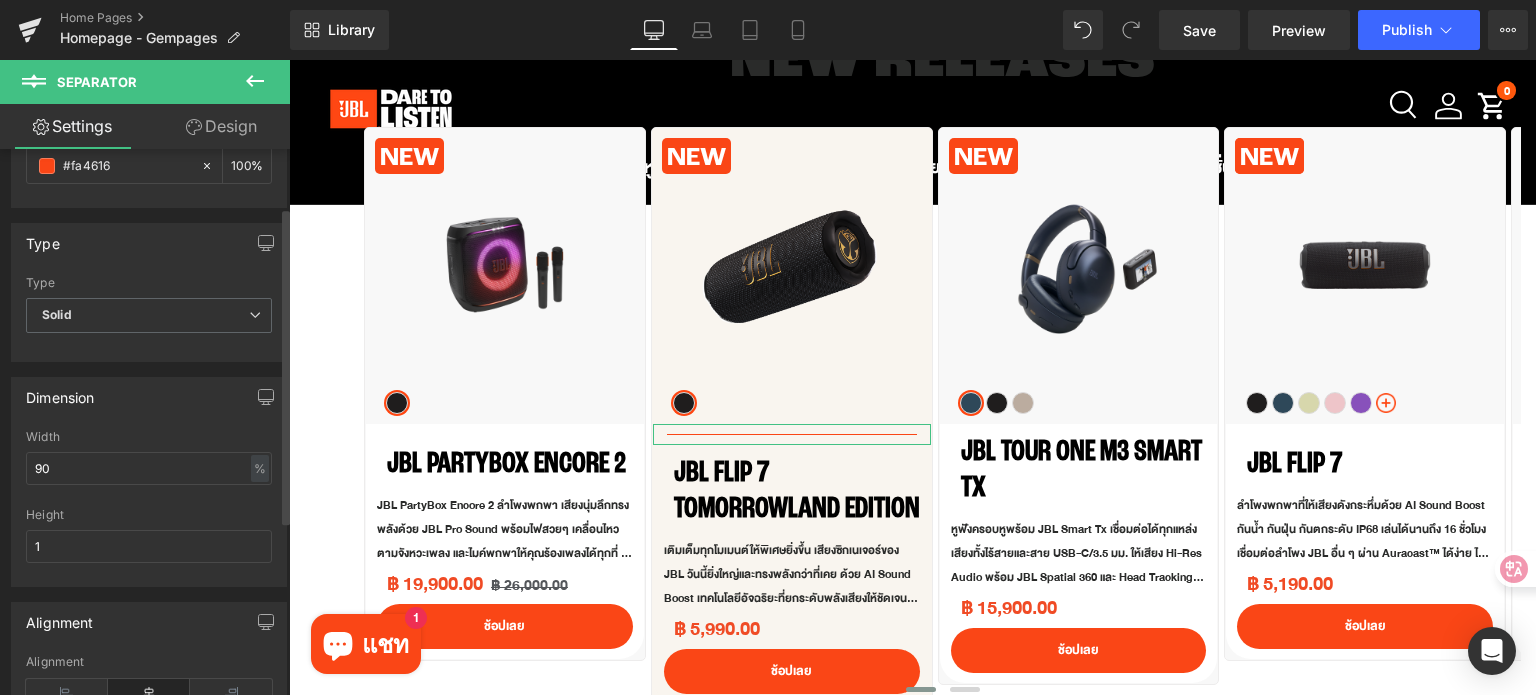 click on "Dimension" at bounding box center (149, 397) 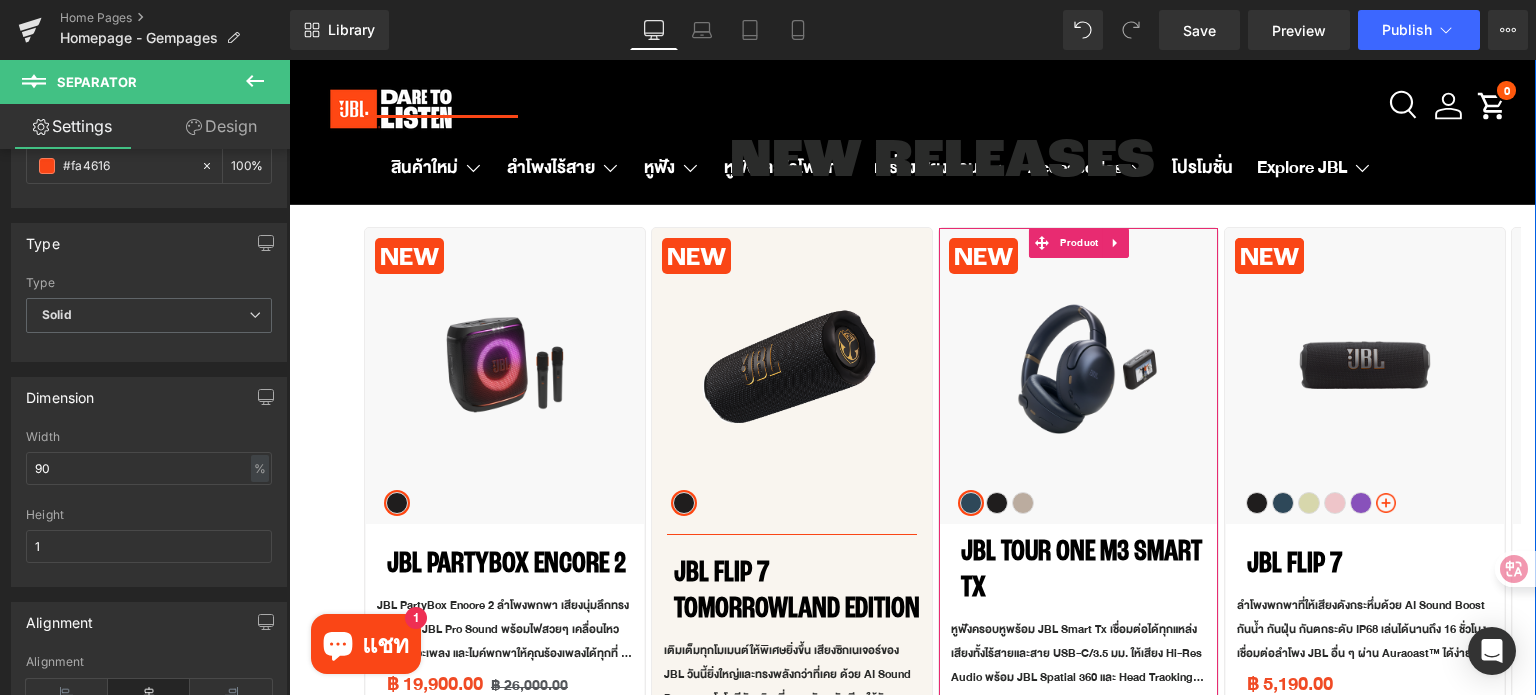 scroll, scrollTop: 700, scrollLeft: 0, axis: vertical 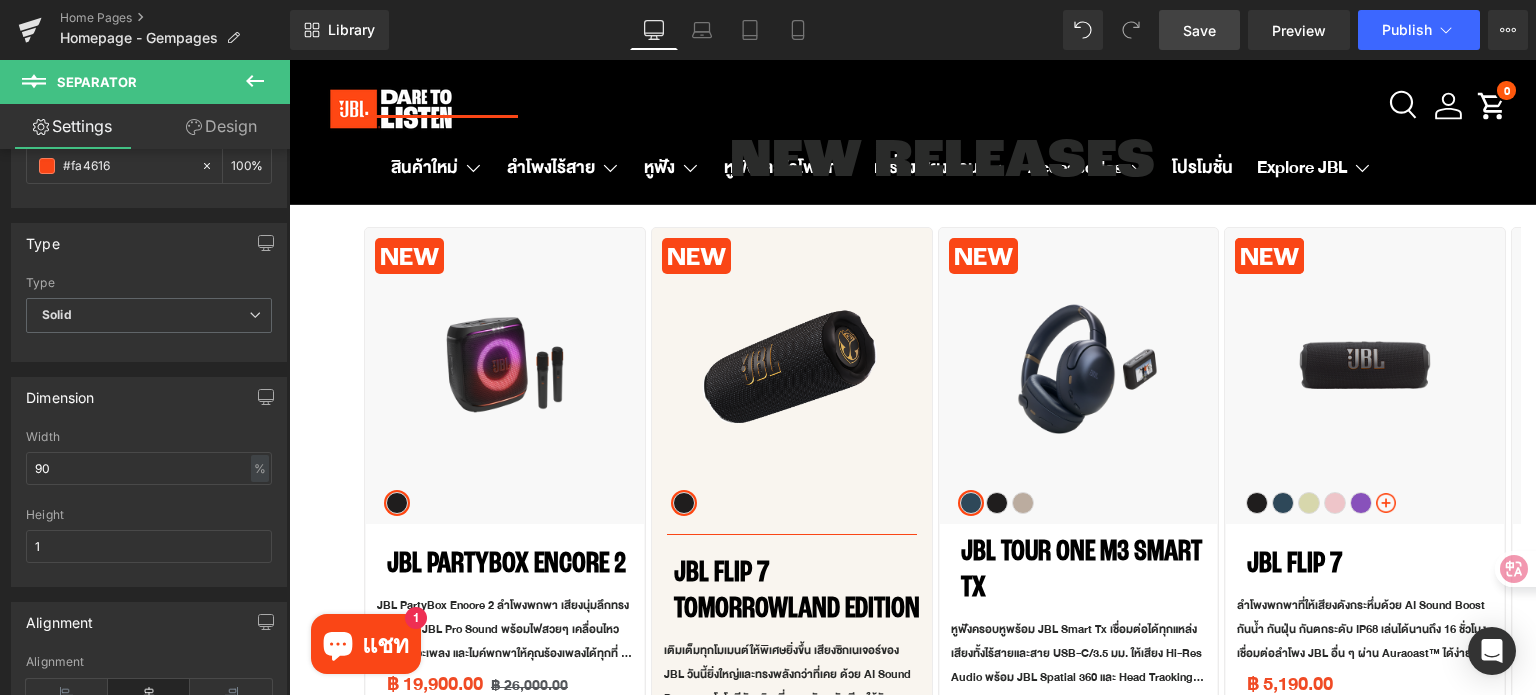 click on "Save" at bounding box center [1199, 30] 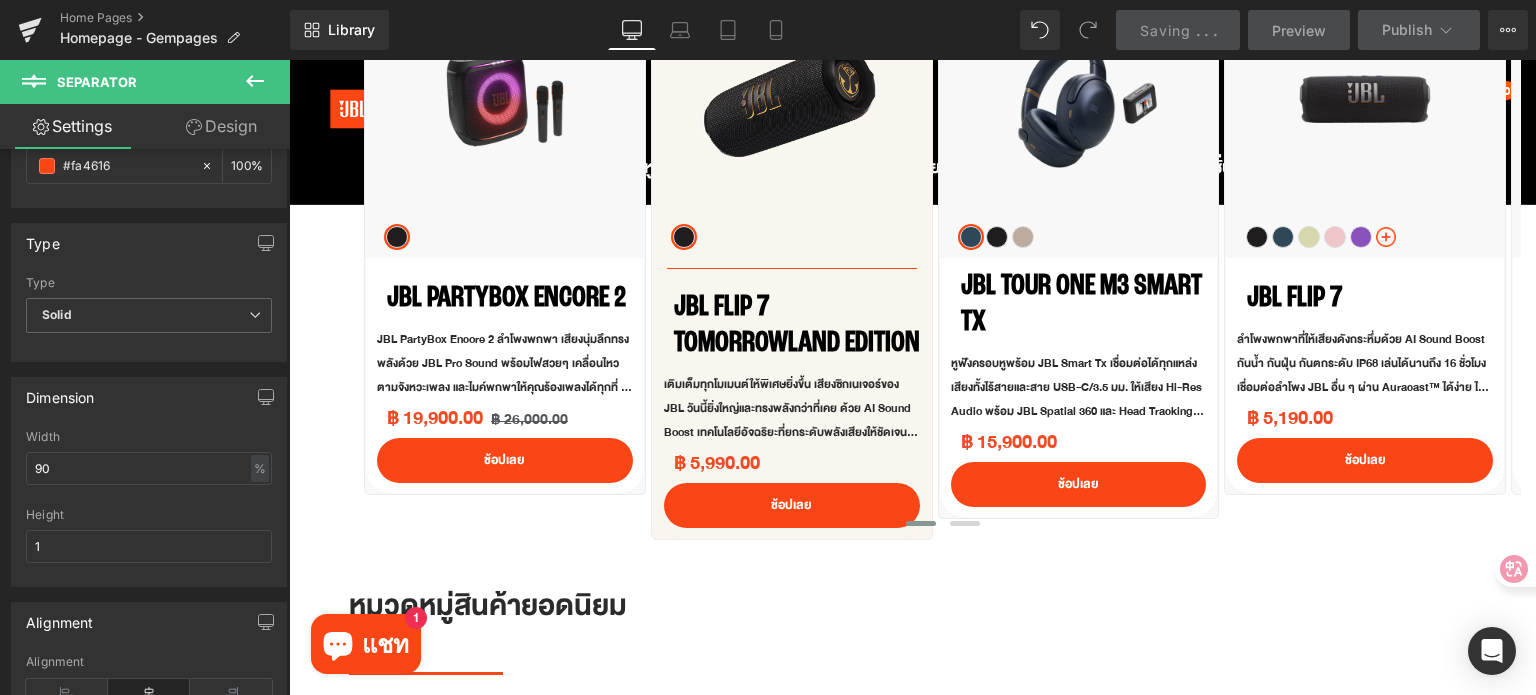 scroll, scrollTop: 900, scrollLeft: 0, axis: vertical 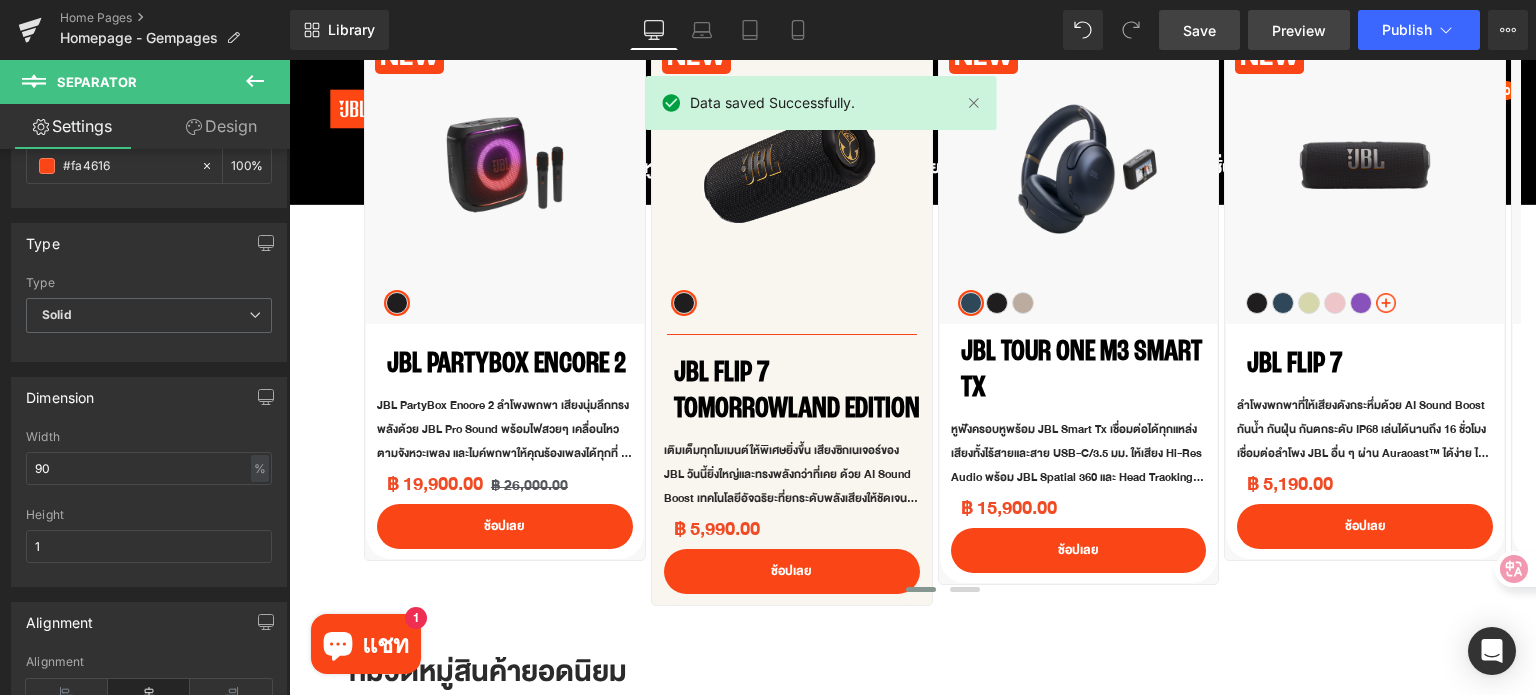 click on "Preview" at bounding box center (1299, 30) 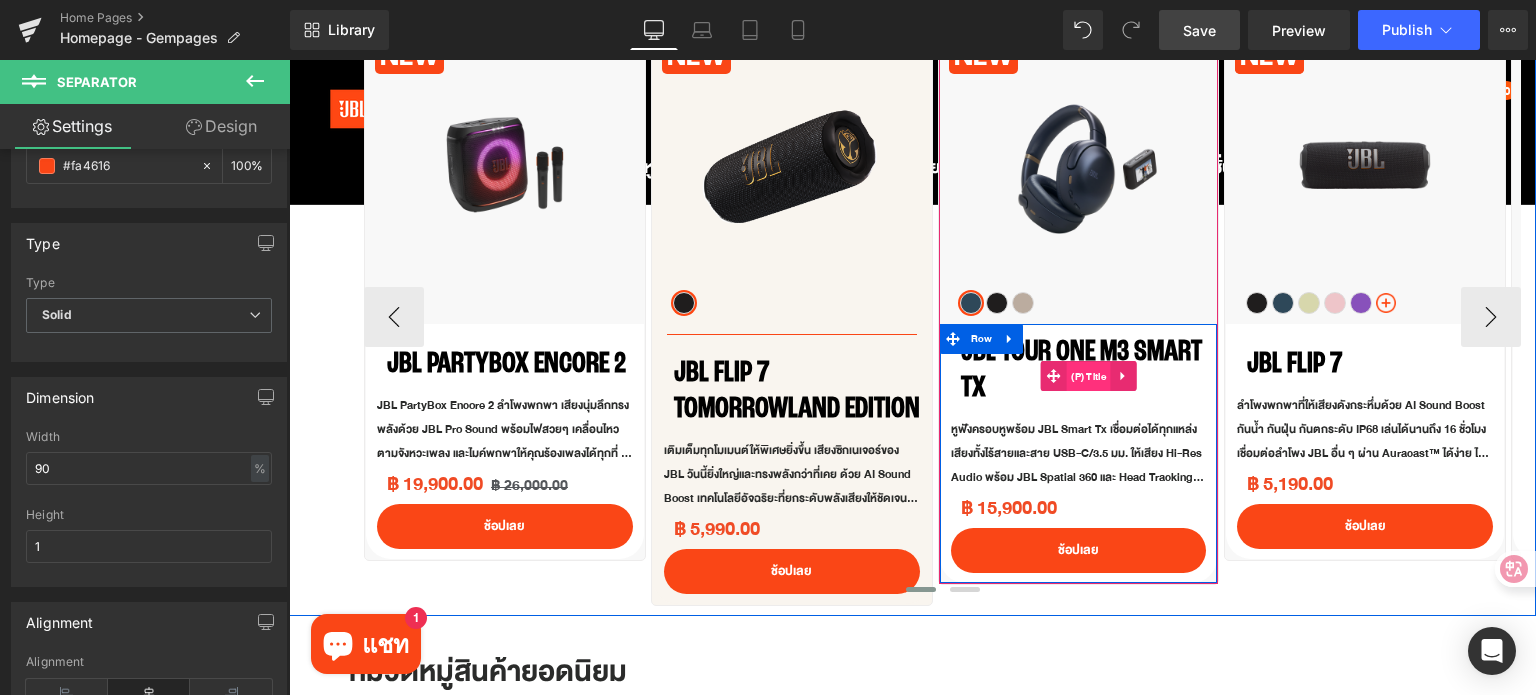 click on "(P) Title" at bounding box center (1088, 377) 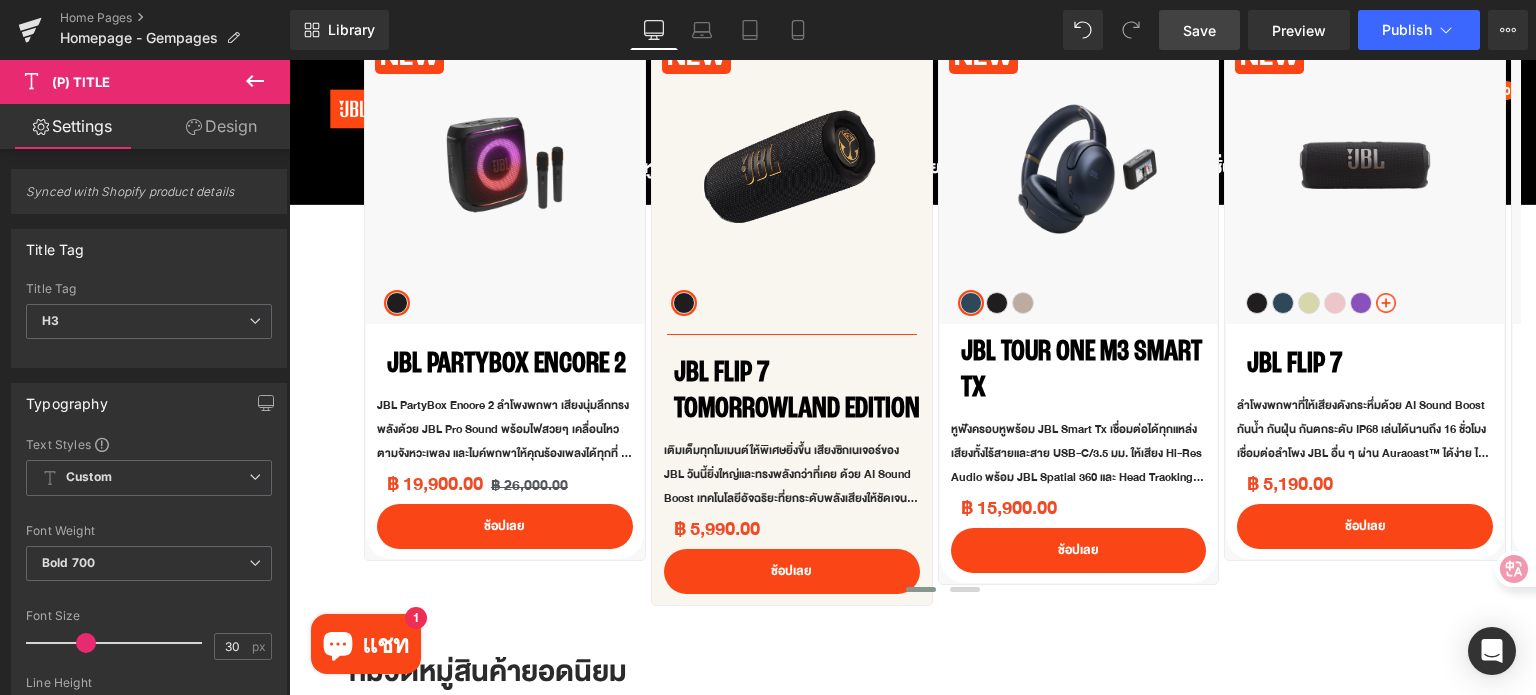 click on "Design" at bounding box center (221, 126) 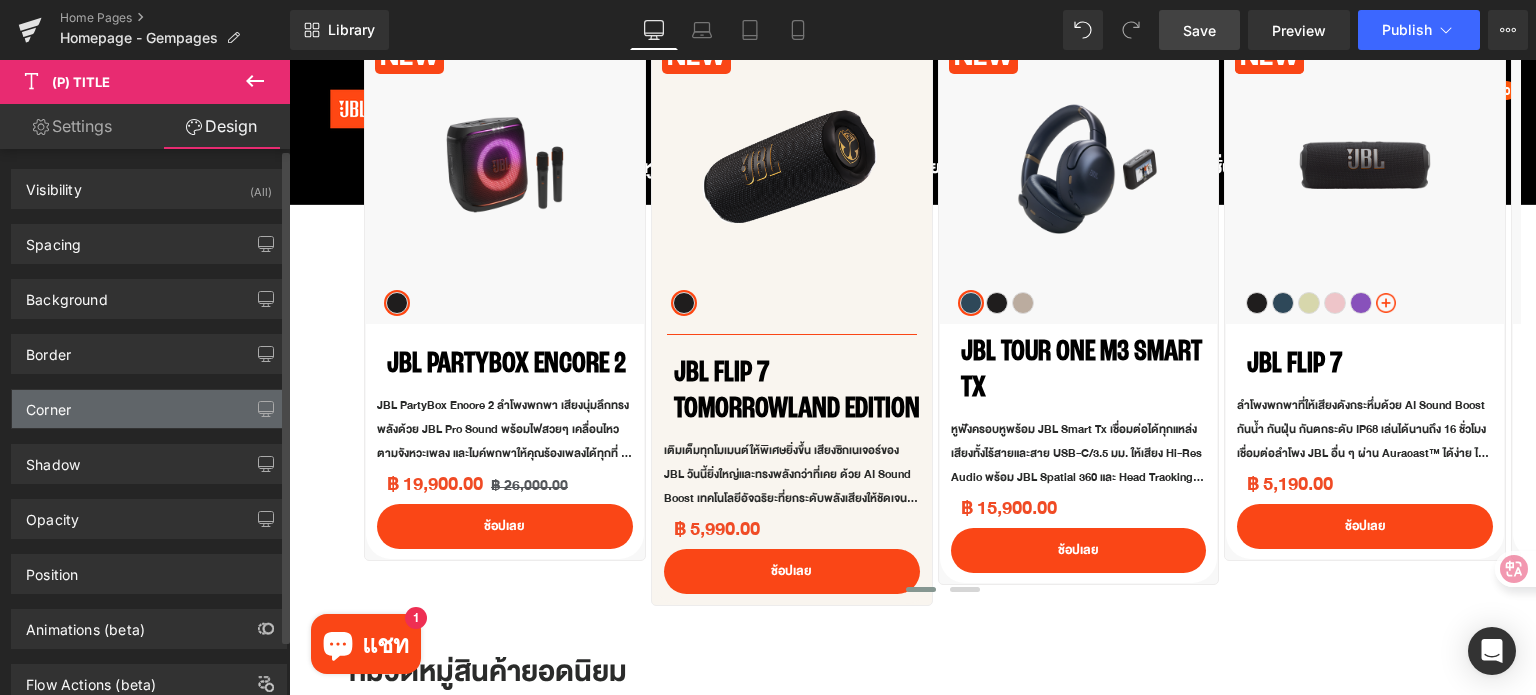 click on "Corner" at bounding box center [149, 409] 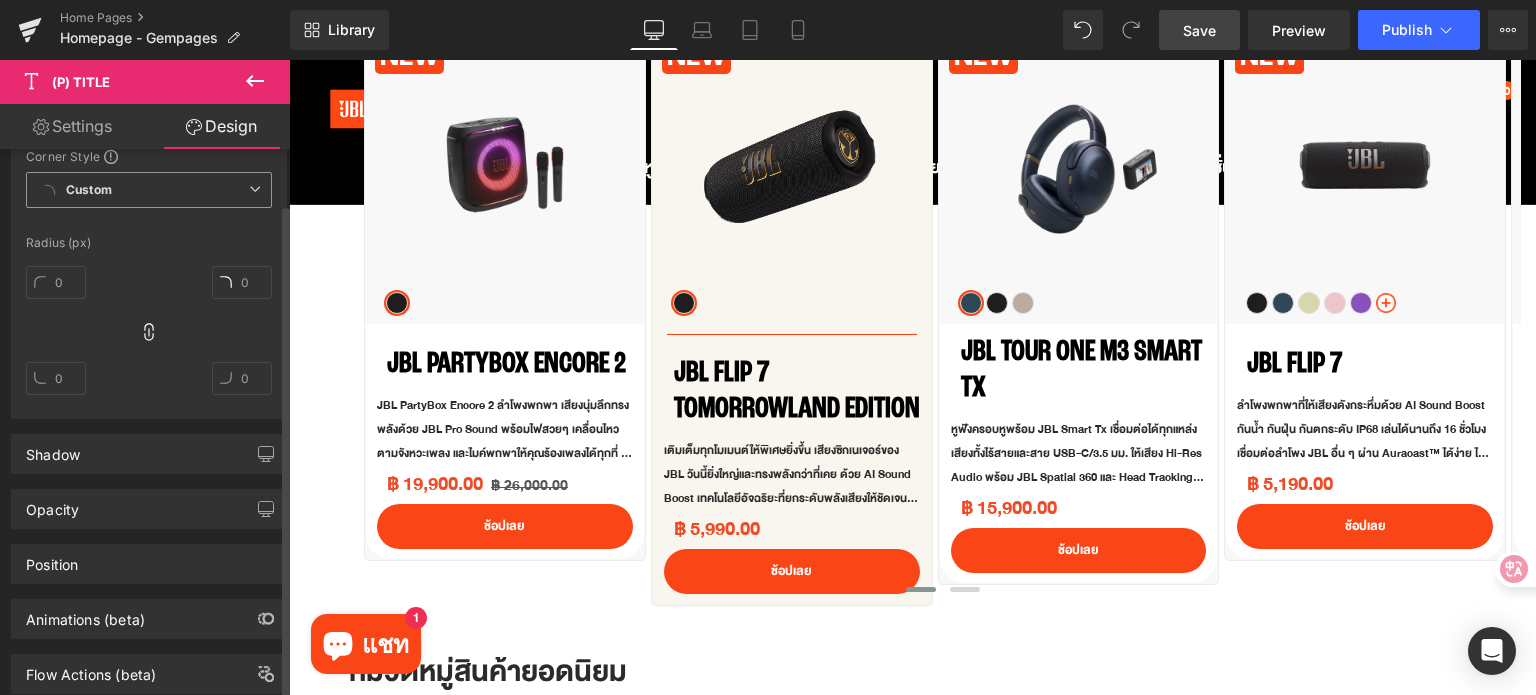 scroll, scrollTop: 300, scrollLeft: 0, axis: vertical 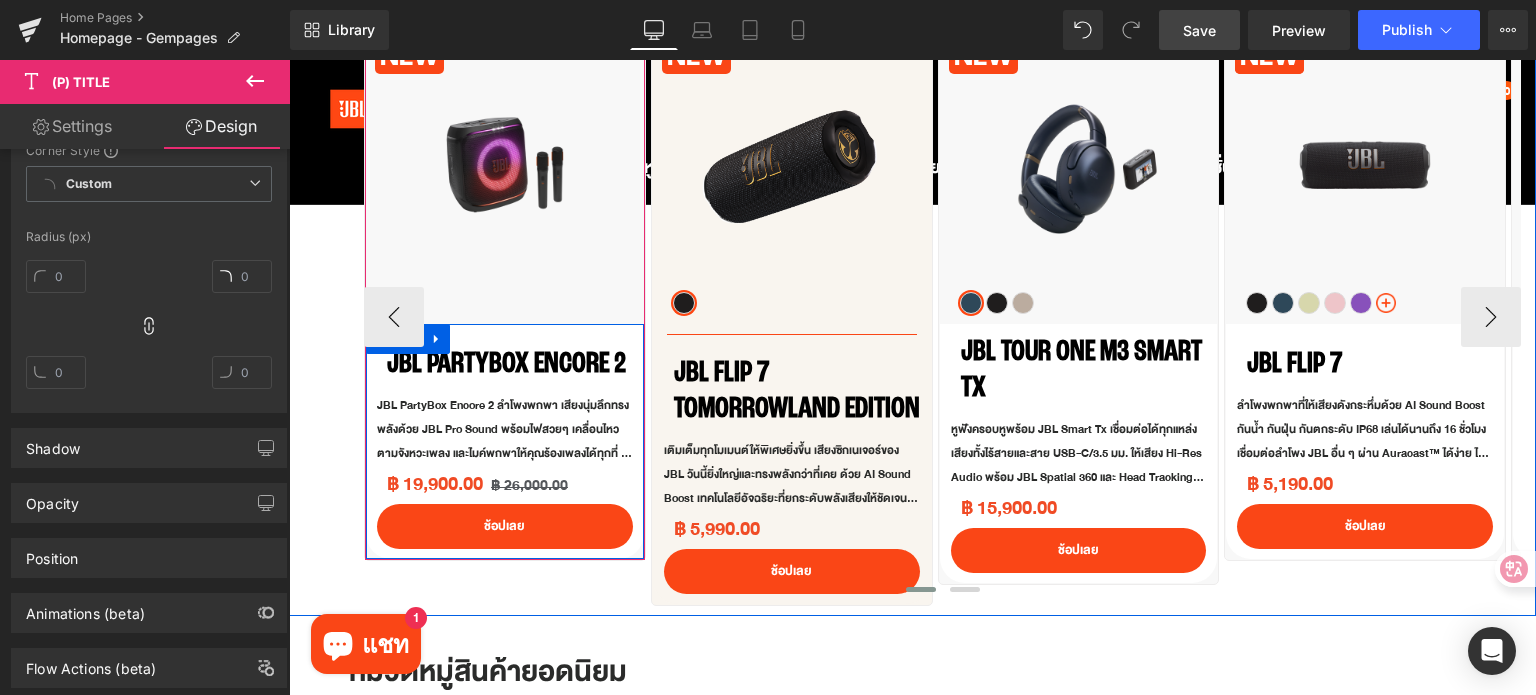 click on "JBL PartyBox Encore 2
(P) Title
JBL PartyBox Encore 2 ลำโพงพกพา เสียงนุ่มลึกทรงพลังด้วย JBL Pro Sound พร้อมไฟสวยๆ เคลื่อนไหวตามจังหวะเพลง และไมค์พกพาให้คุณร้องเพลงได้ทุกที่ ไม่ว่าจะเปิดเพลงแนวไหน ก็รู้สึกได้ถึงมิติของเสียงที่เต็มอิ่ม พกพาสะดวกและมาตรฐานกันน้ำกระเซ็น IPX4
(P) Description
฿ 19,900.00
฿ 26,000.00
(P) Price
ช้อปเลย
(P) Cart Button" at bounding box center (505, 441) 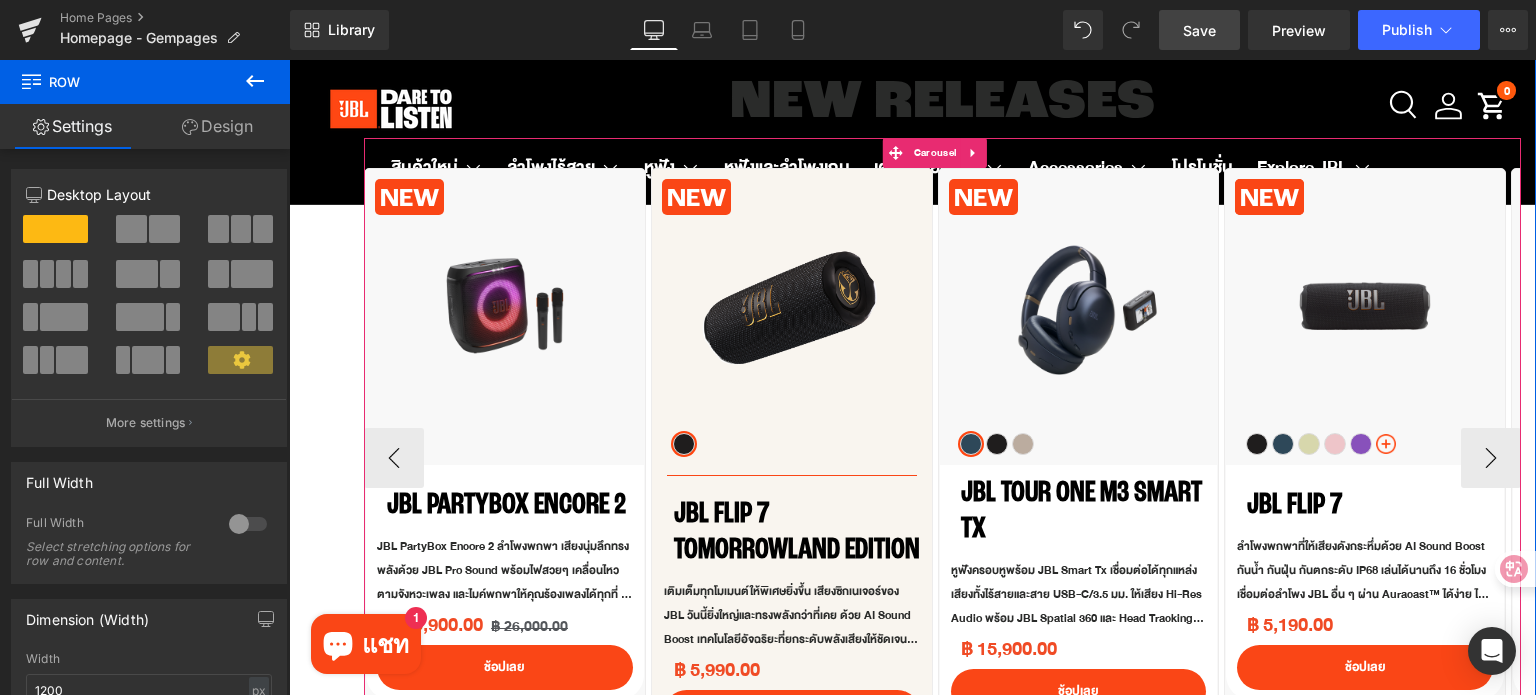 scroll, scrollTop: 600, scrollLeft: 0, axis: vertical 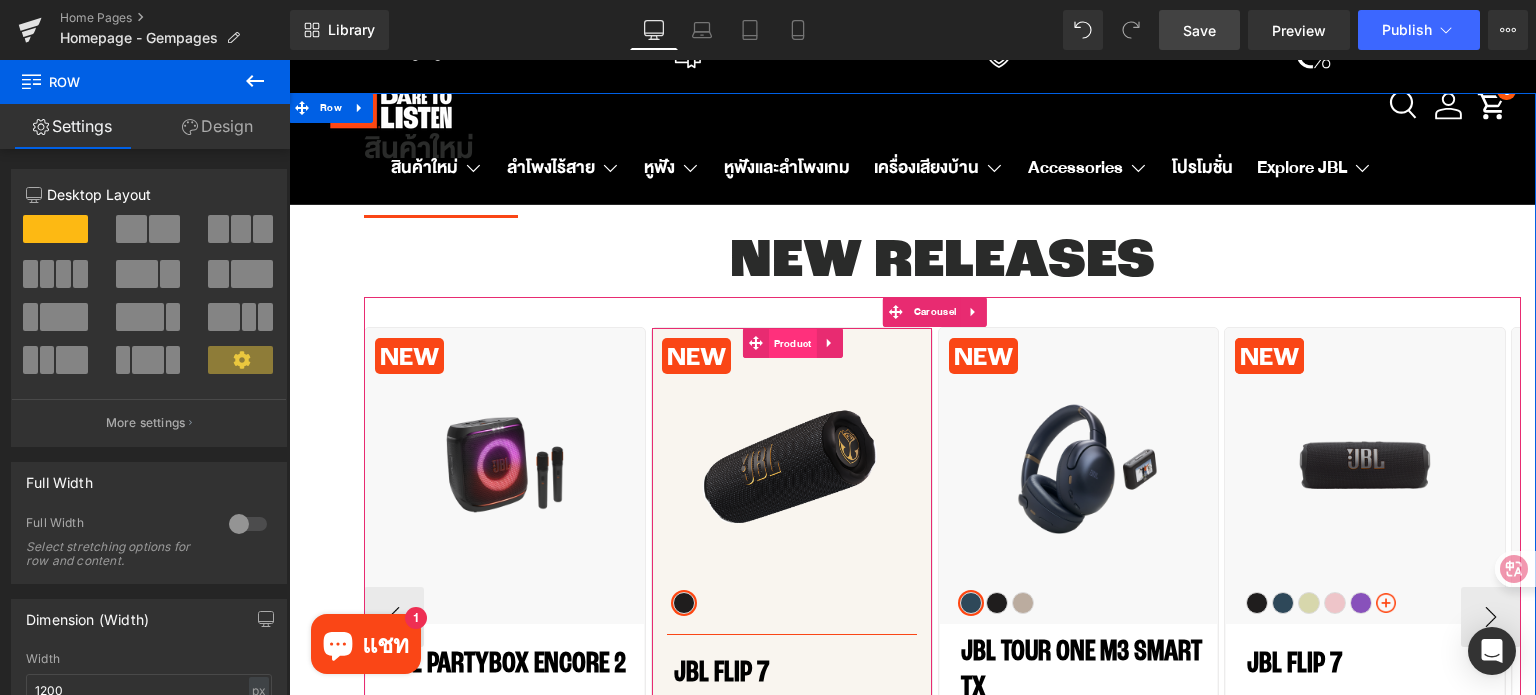click on "Product" at bounding box center (793, 344) 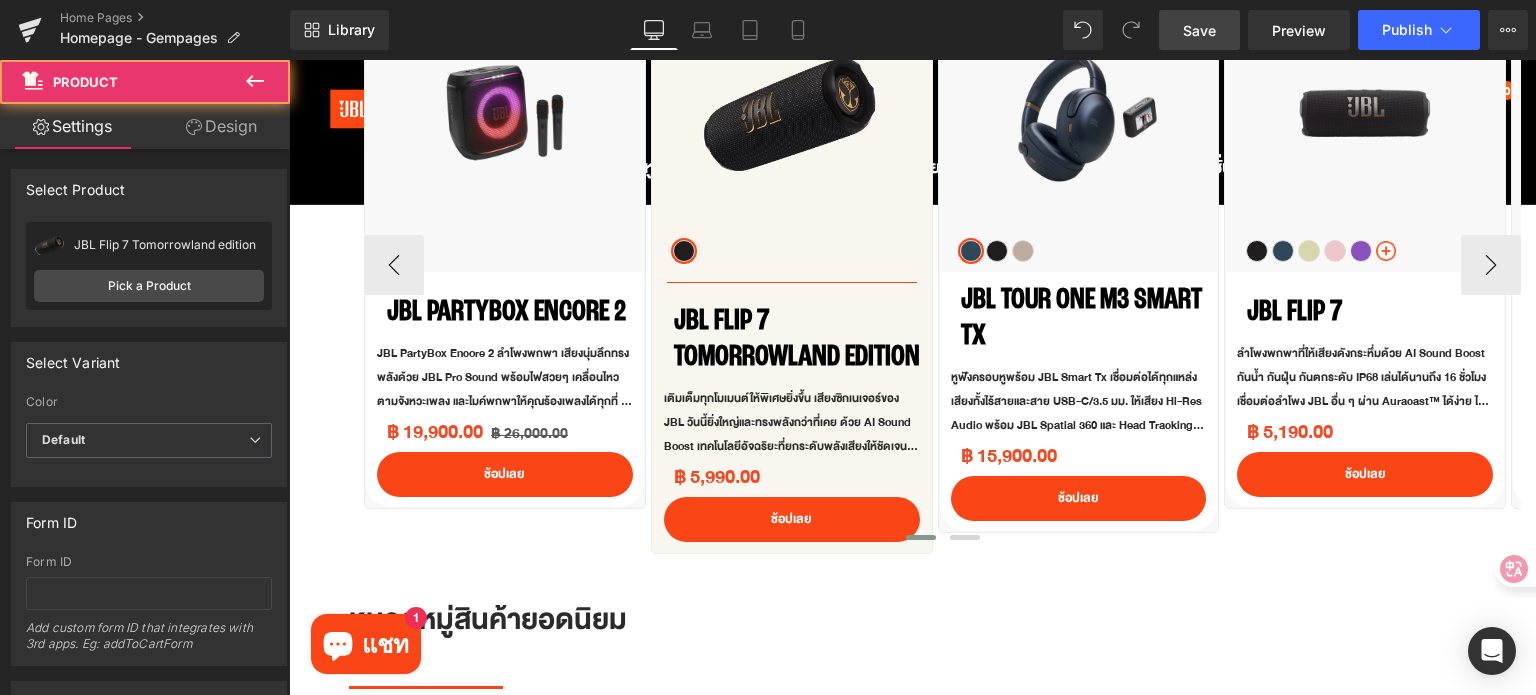 scroll, scrollTop: 1000, scrollLeft: 0, axis: vertical 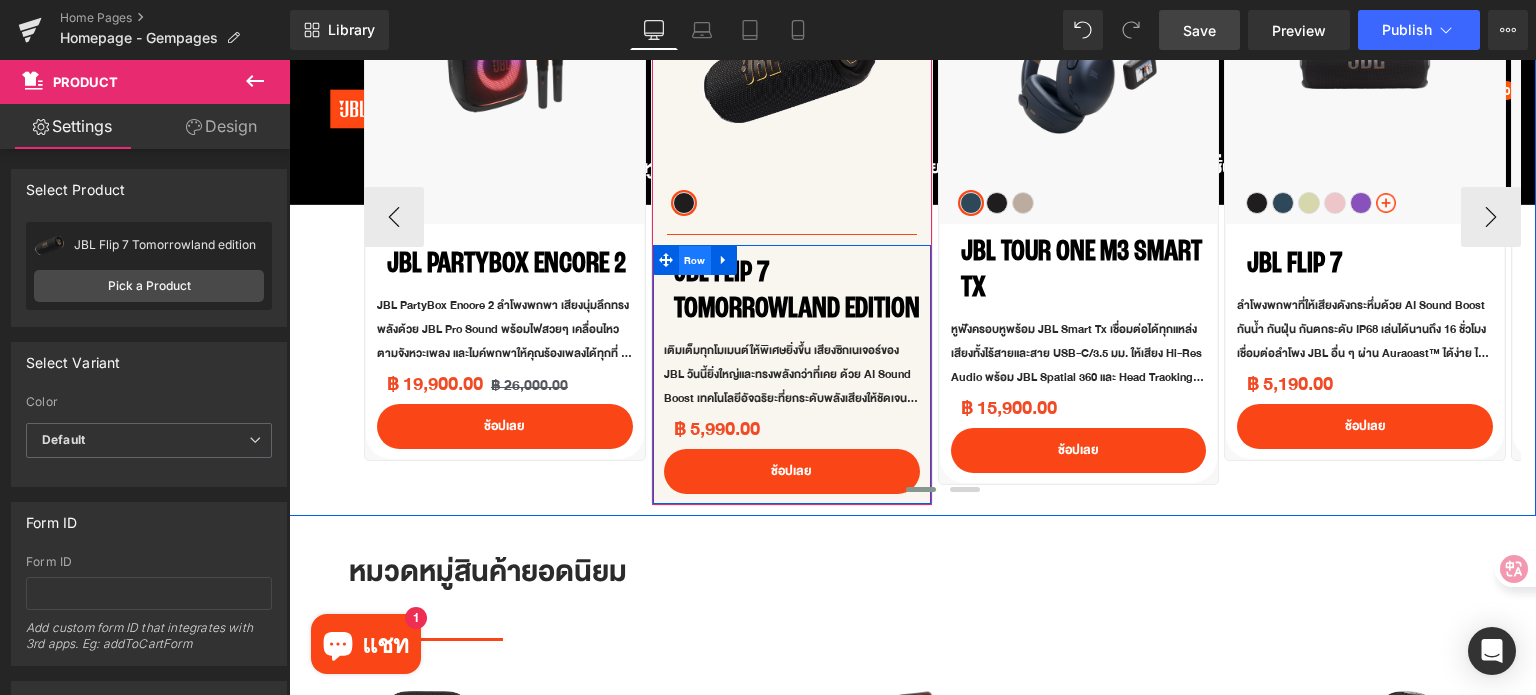 click on "Row" at bounding box center (695, 261) 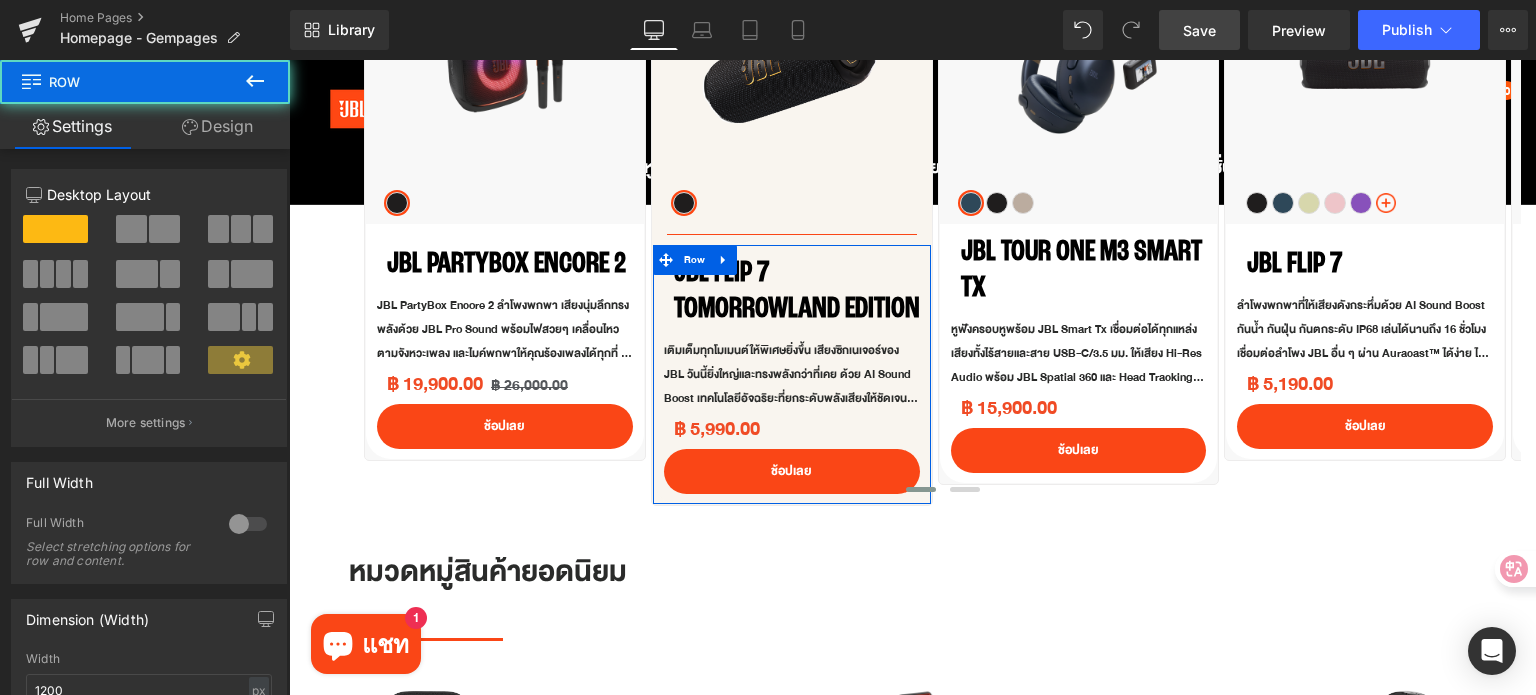 click on "Design" at bounding box center [217, 126] 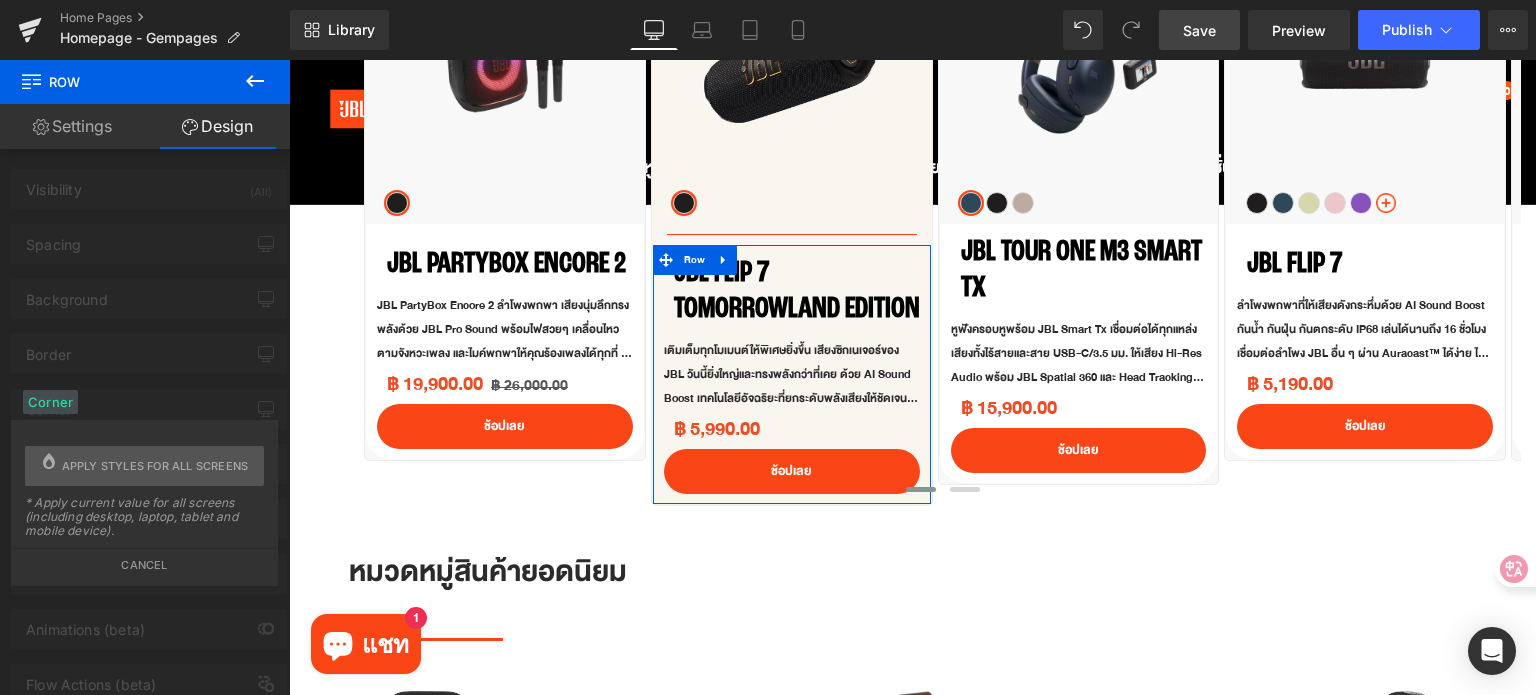 click on "Corner Apply styles for all screens * Apply current value for all screens (including desktop, laptop, tablet and mobile device). Cancel" at bounding box center (144, 503) 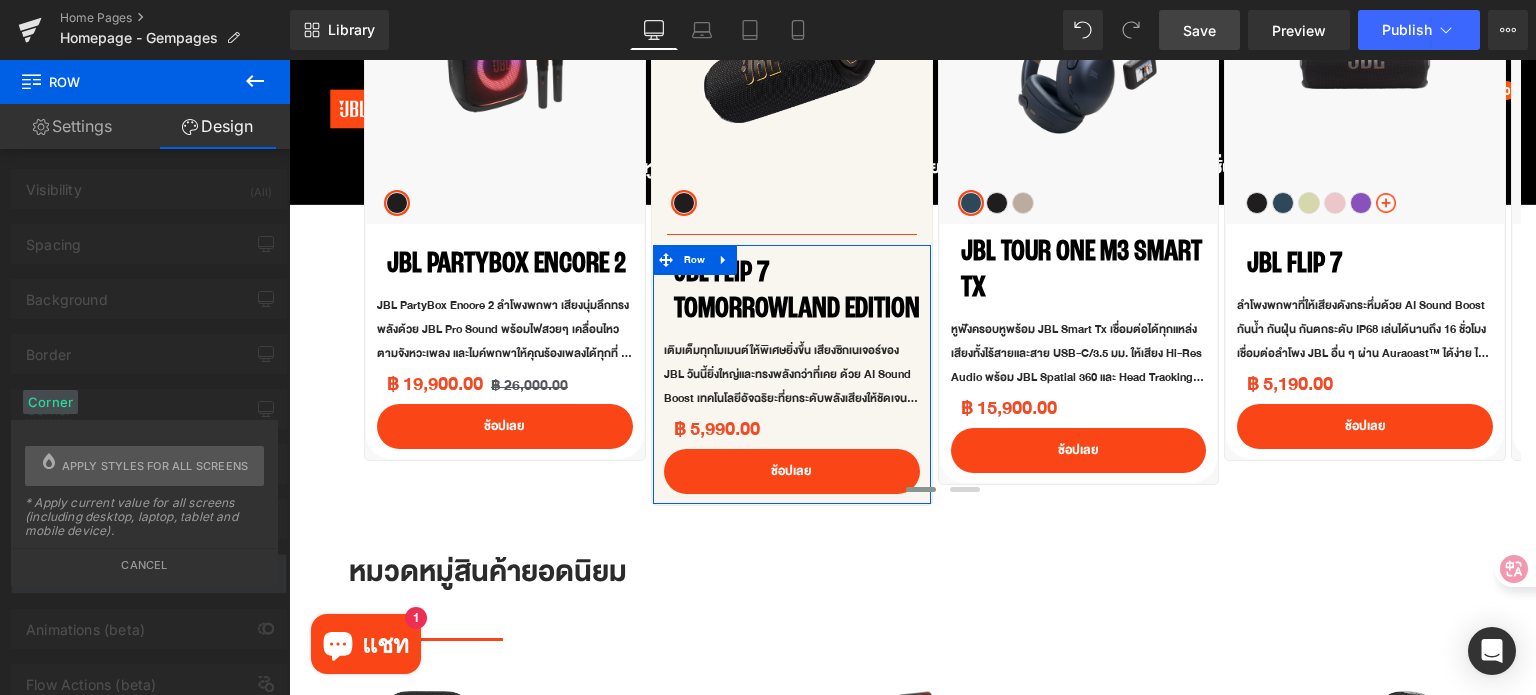 click on "Cancel" at bounding box center [144, 559] 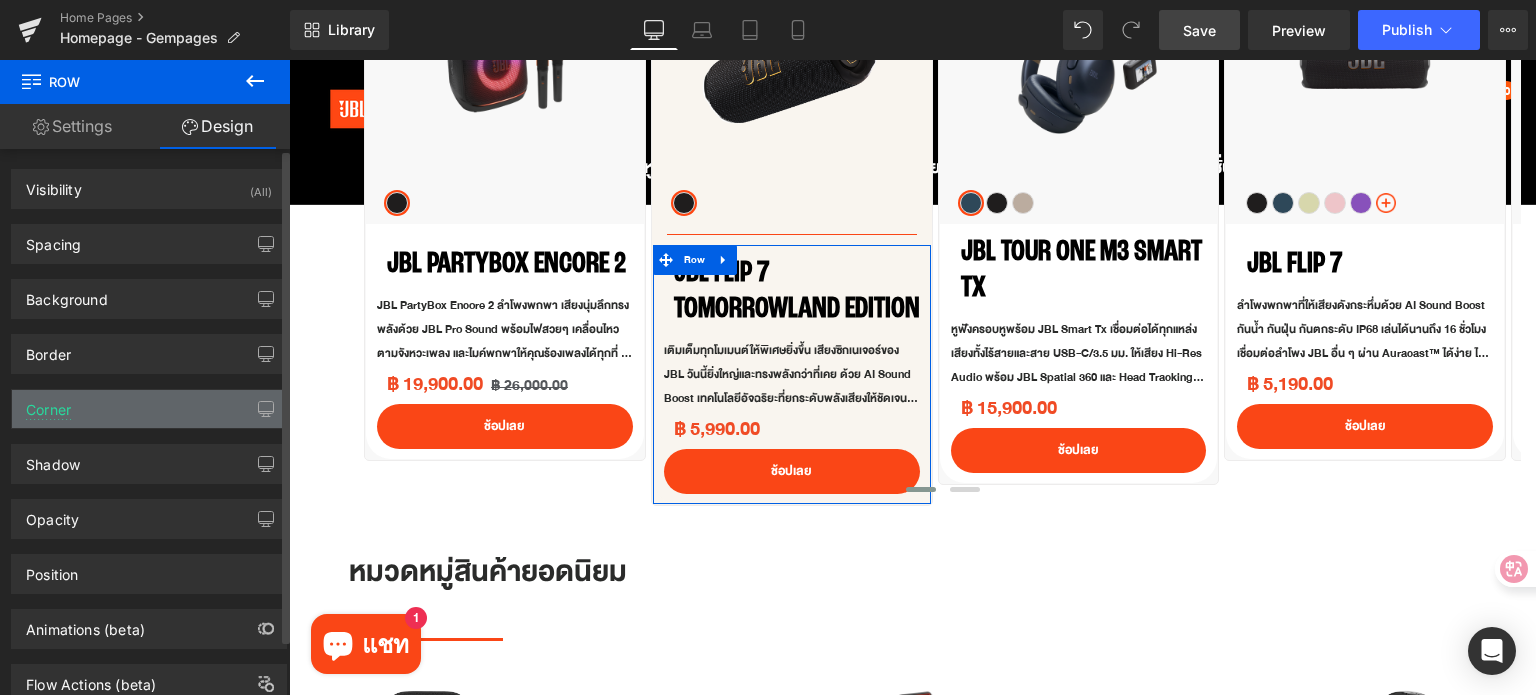 click on "Corner" at bounding box center (149, 409) 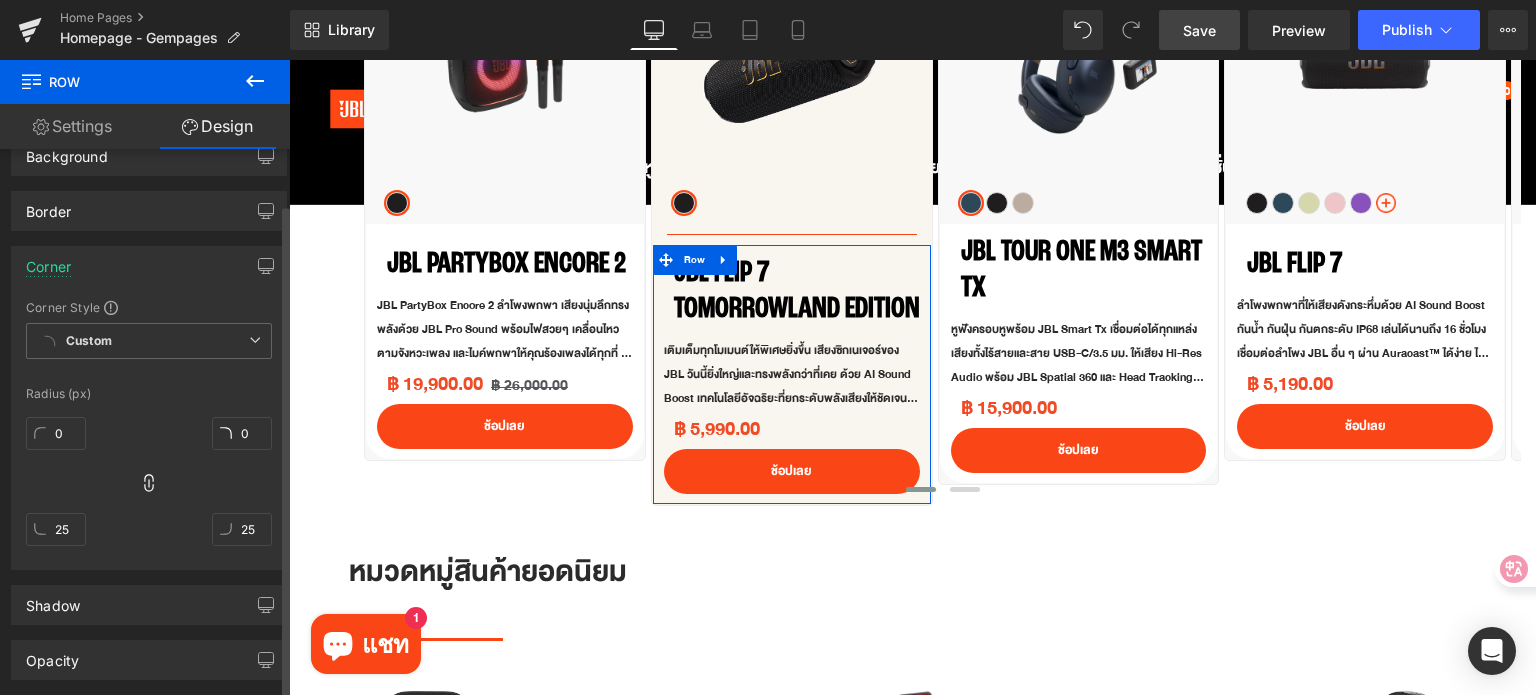 scroll, scrollTop: 200, scrollLeft: 0, axis: vertical 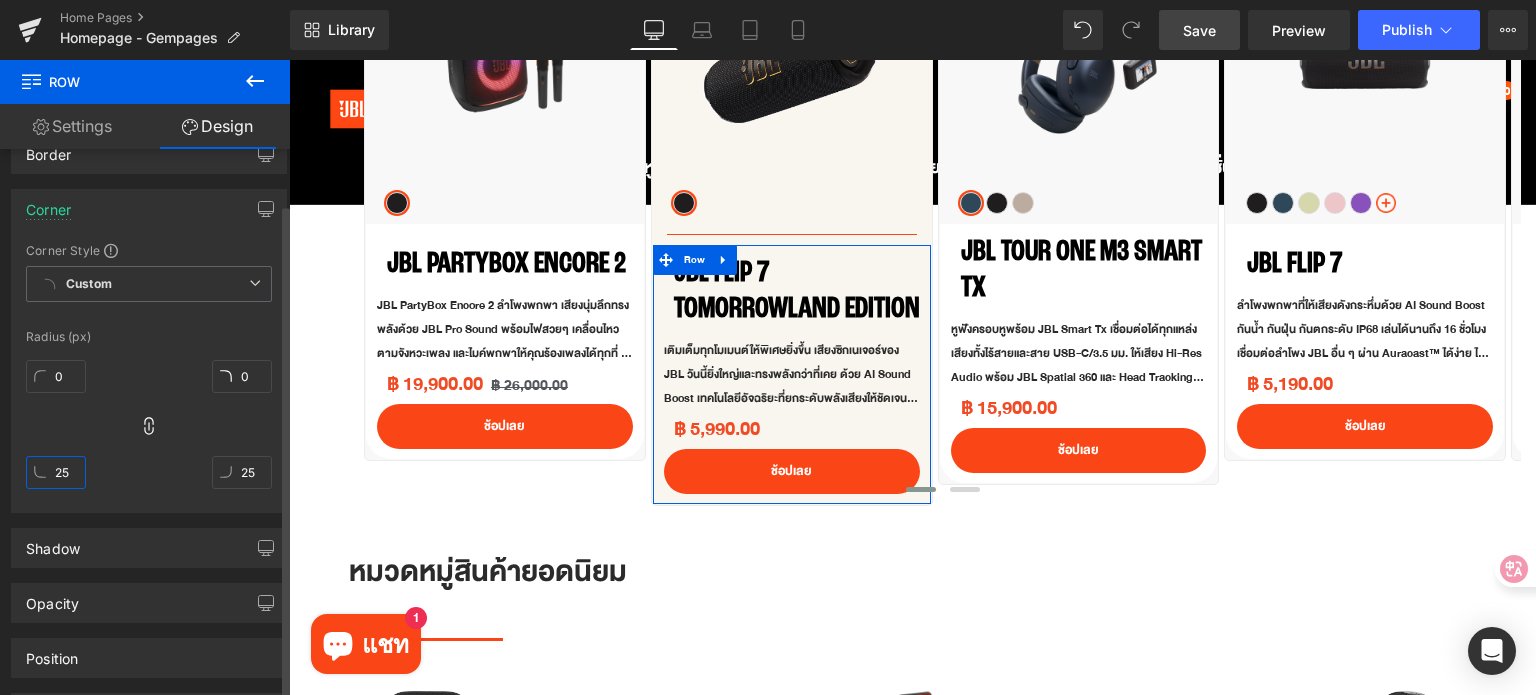 click on "25" at bounding box center (56, 472) 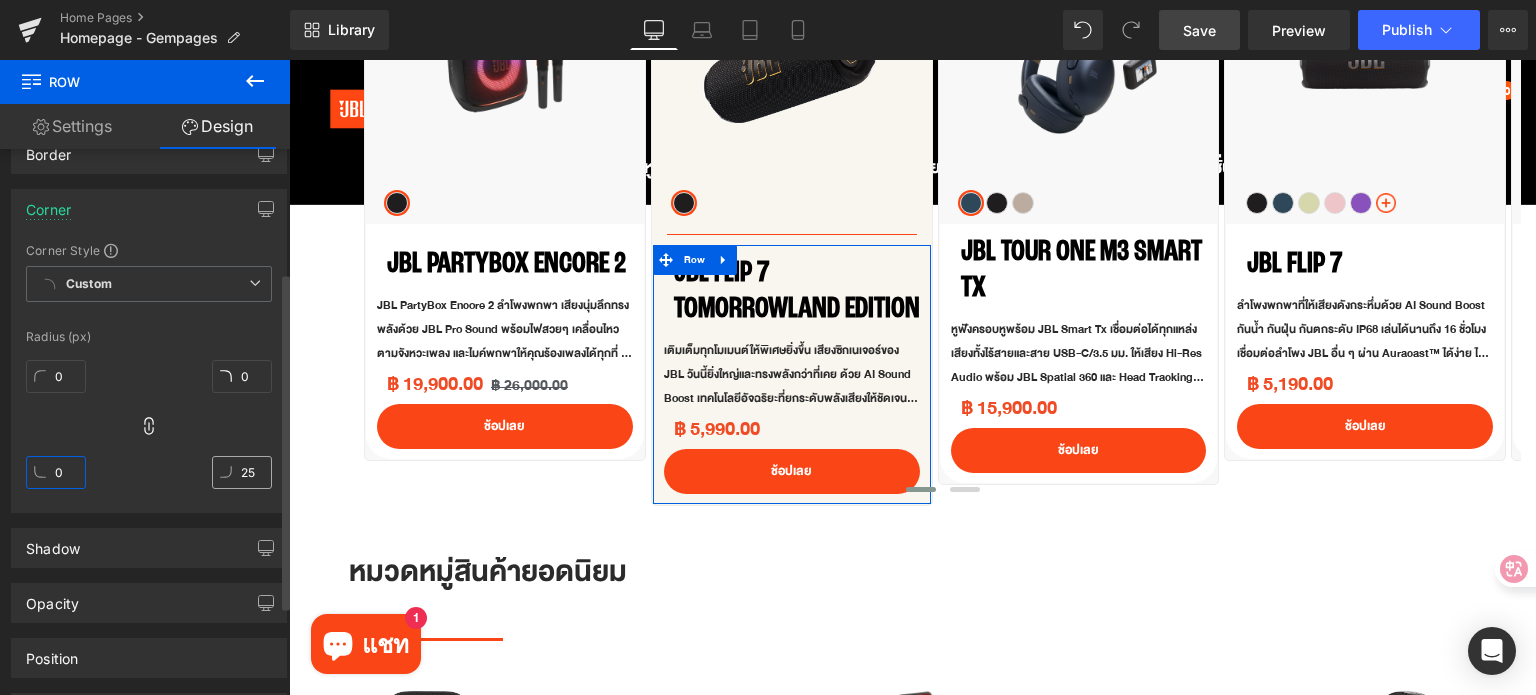 type on "0" 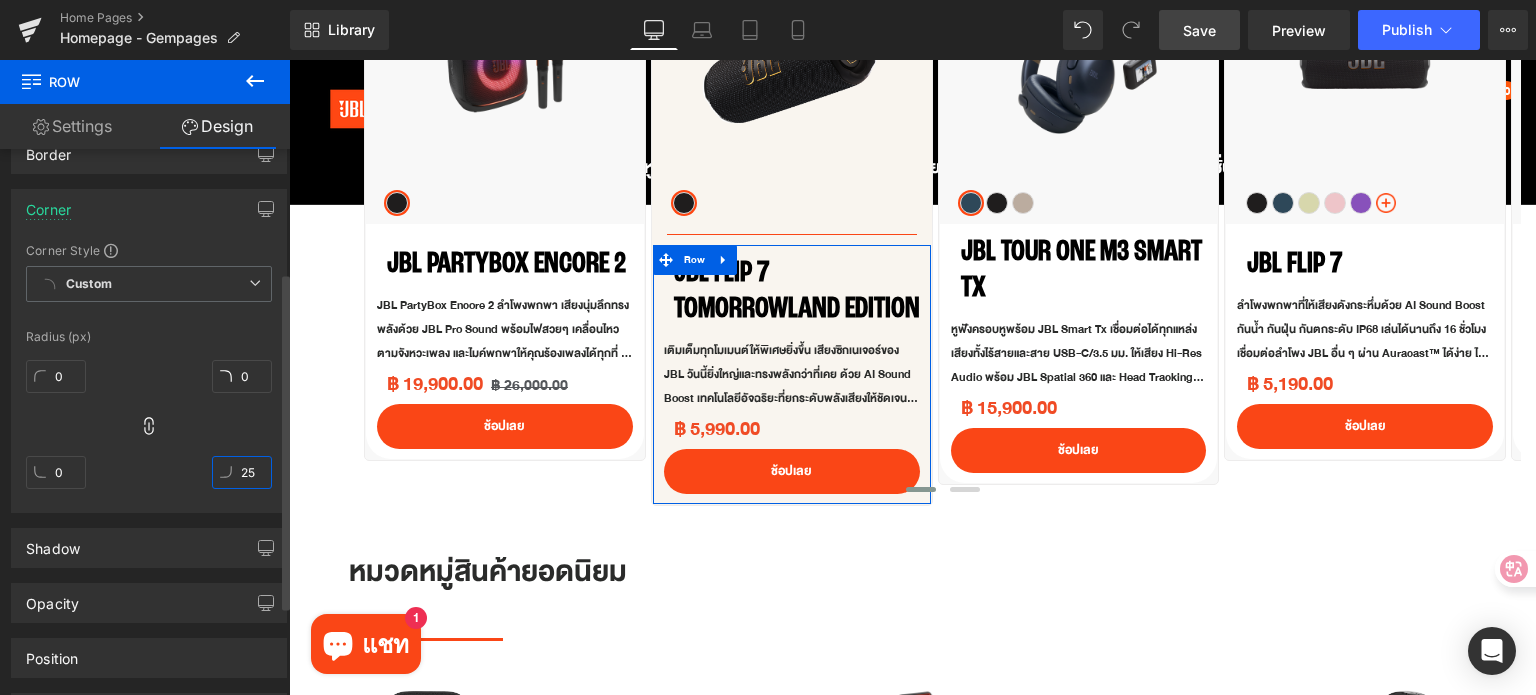 click on "25" at bounding box center (242, 472) 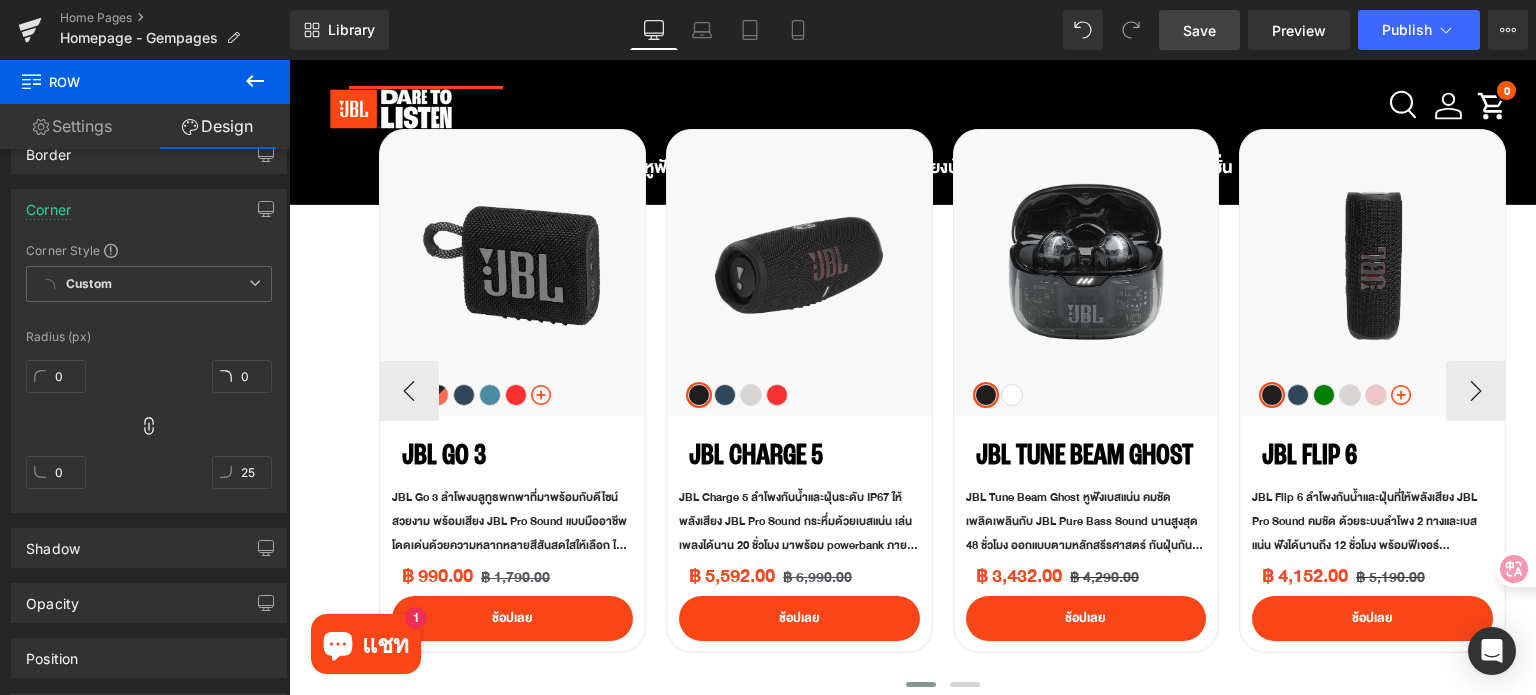 scroll, scrollTop: 1500, scrollLeft: 0, axis: vertical 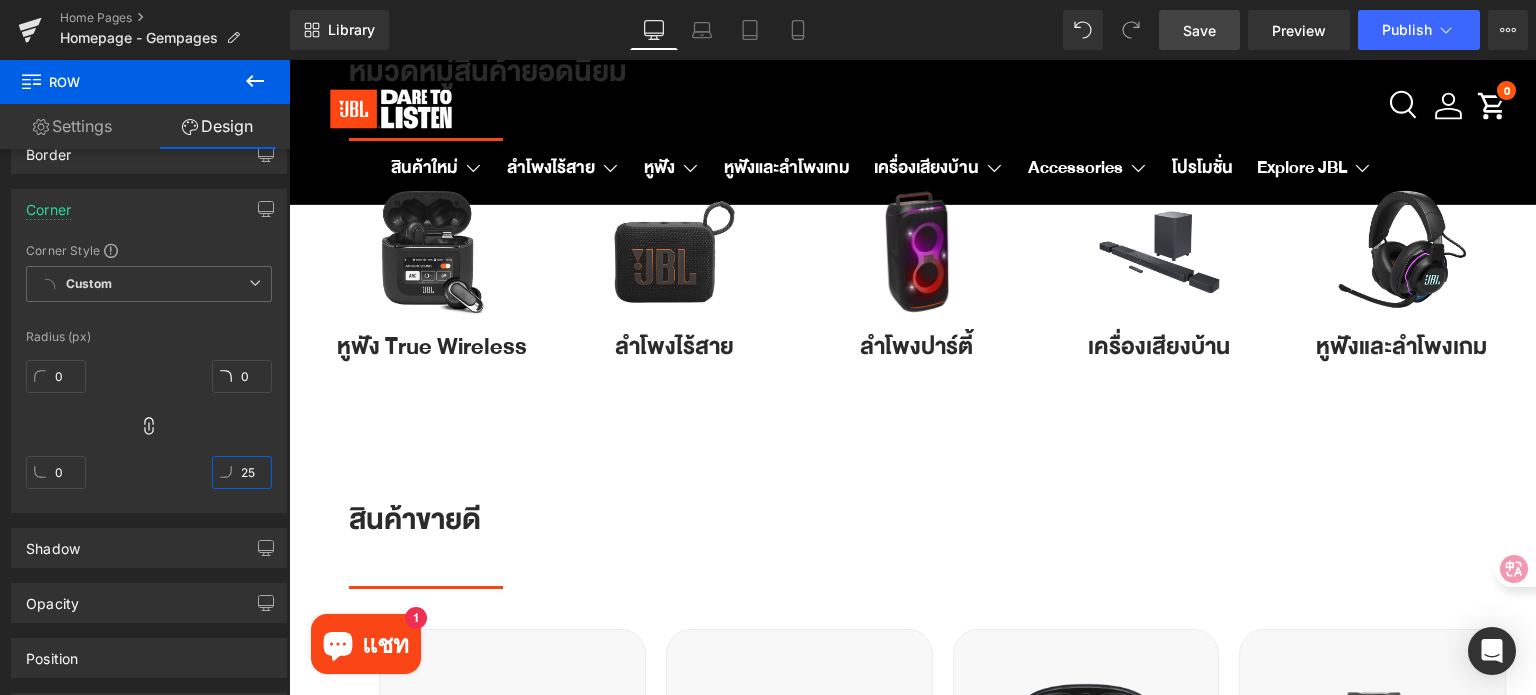 type on "0" 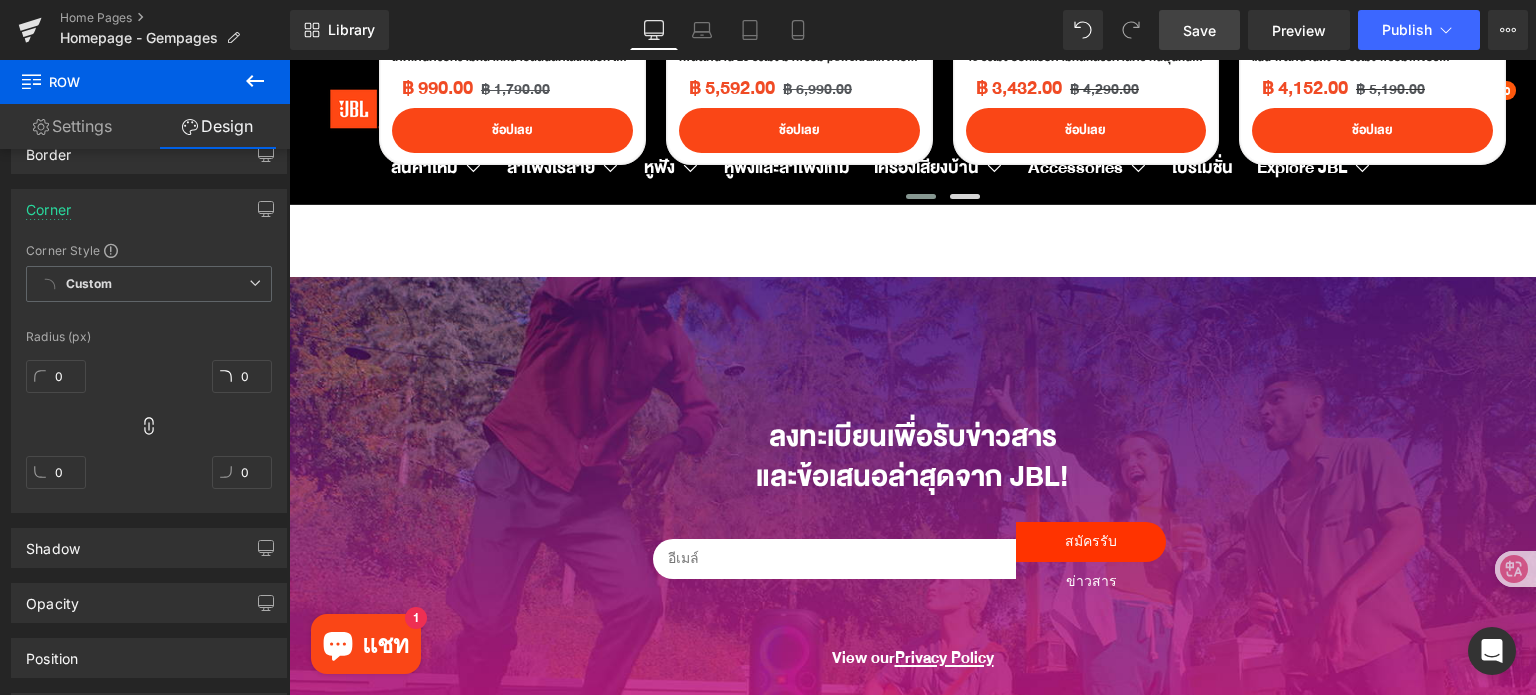 scroll, scrollTop: 2700, scrollLeft: 0, axis: vertical 